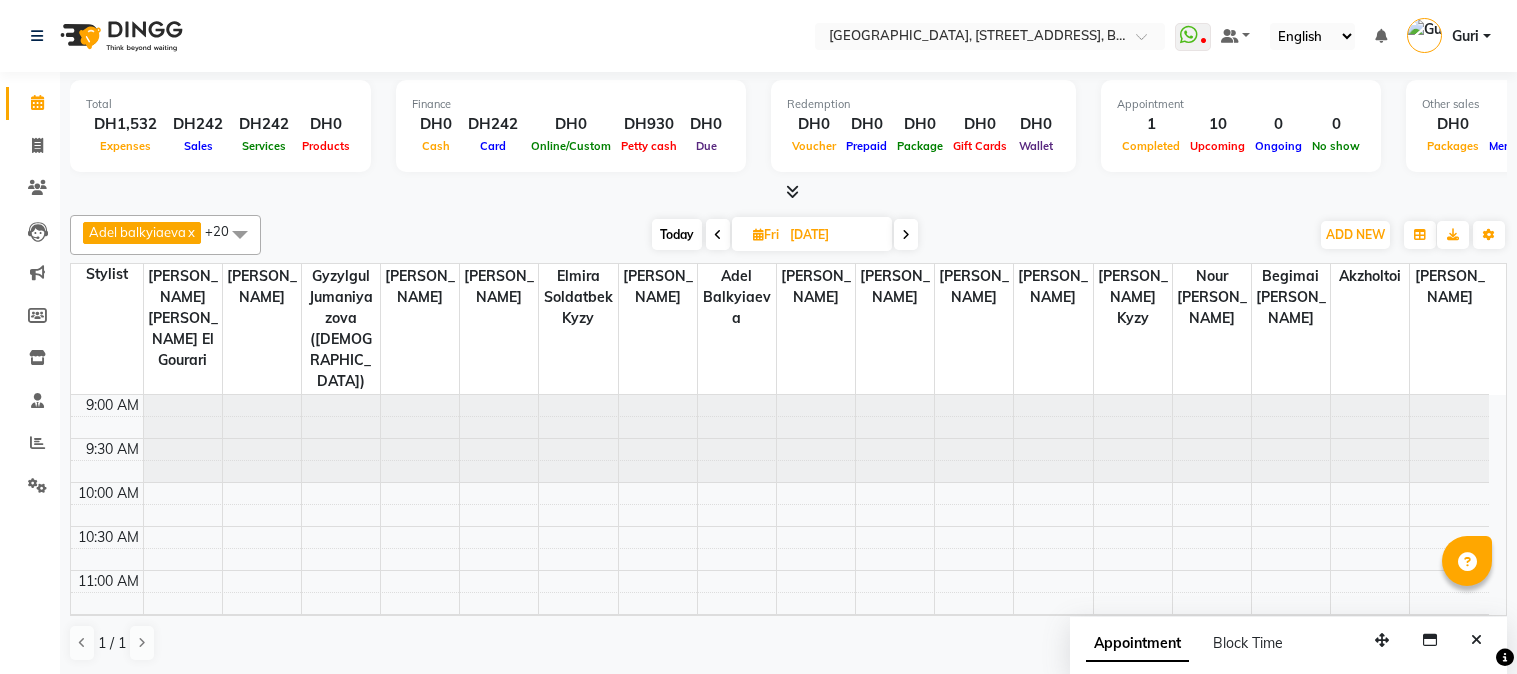 scroll, scrollTop: 0, scrollLeft: 0, axis: both 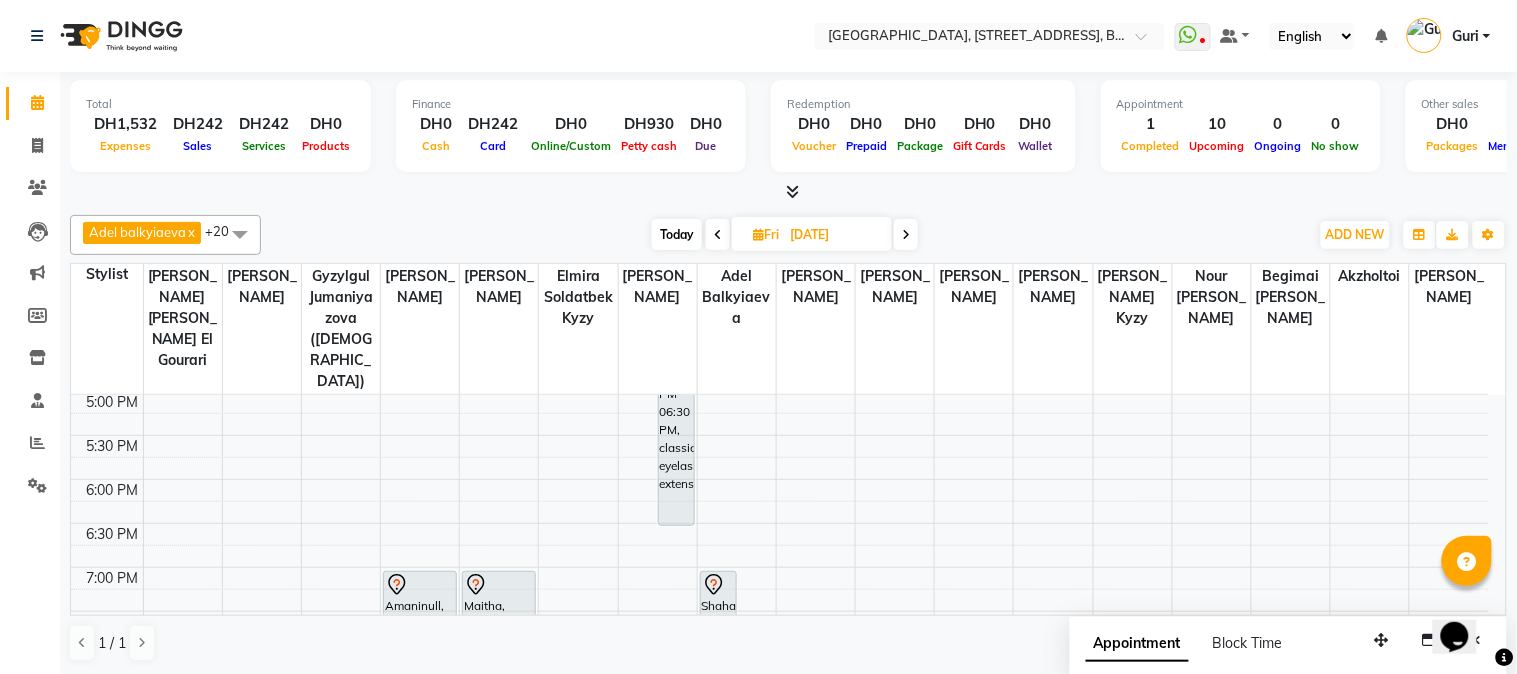click on "Opens Chat This icon Opens the chat window." at bounding box center (1464, 601) 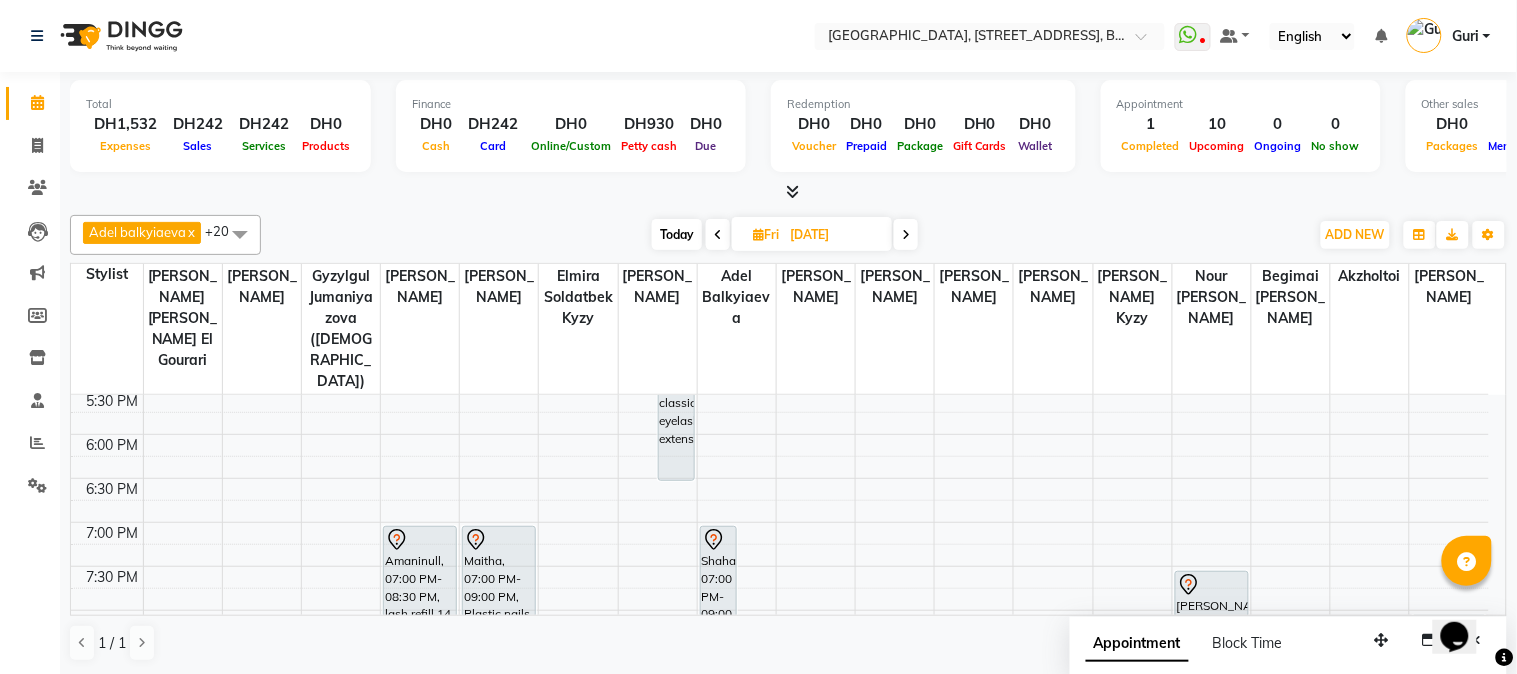 scroll, scrollTop: 796, scrollLeft: 0, axis: vertical 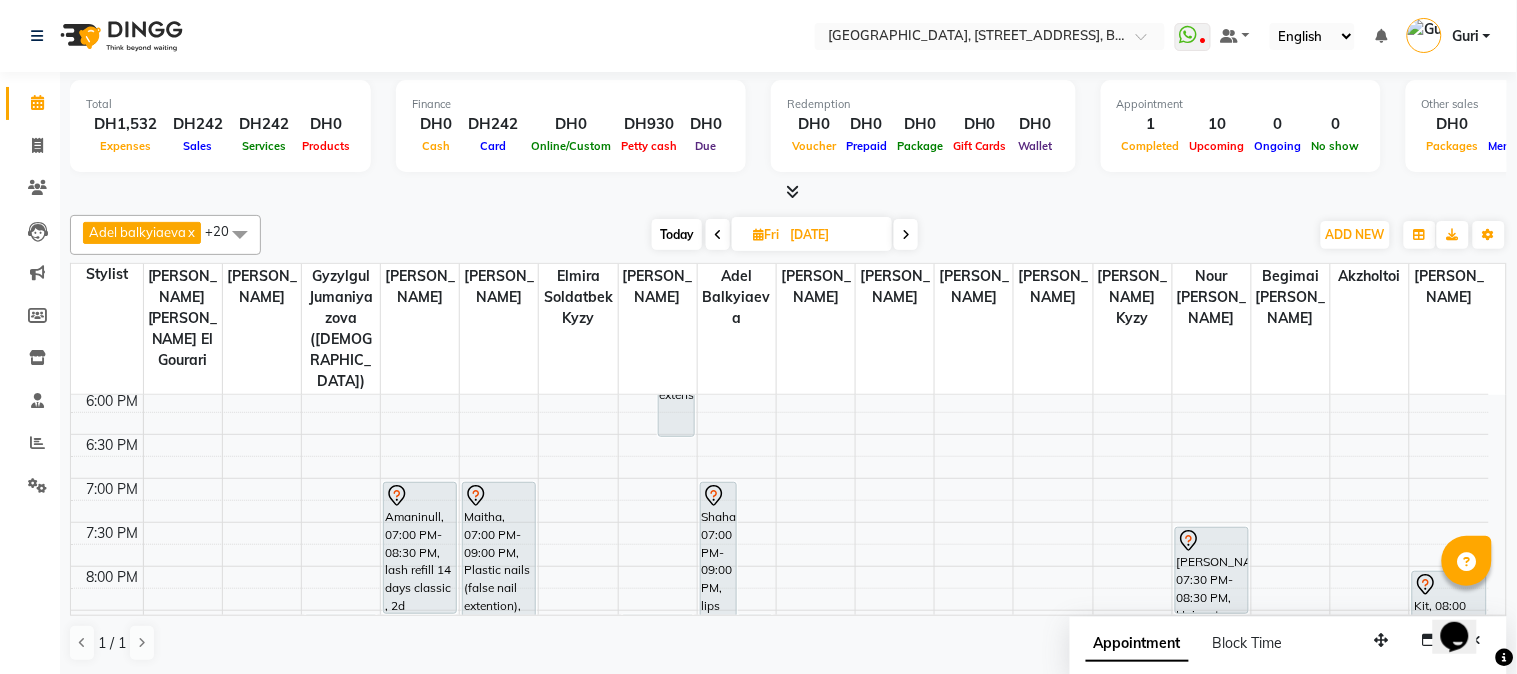 click on "Total  DH1,532  Expenses DH242  Sales DH242  Services DH0  Products Finance  DH0  Cash DH242  Card DH0  Online/Custom DH930 [PERSON_NAME] cash DH0 Due  Redemption  DH0 Voucher DH0 Prepaid DH0 Package DH0  Gift Cards DH0  Wallet  Appointment  1 Completed 10 Upcoming 0 Ongoing 0 No show  Other sales  DH0  Packages DH0  Memberships DH0  Vouchers DH0  Prepaids DH0  Gift Cards Adel balkyiaeva  x [PERSON_NAME]  x [PERSON_NAME]  x [PERSON_NAME]  x Elmira soldatbek kyzy  x [PERSON_NAME]  [PERSON_NAME] el Gourari  x [PERSON_NAME] agozian  x [PERSON_NAME] (hadija)  x [PERSON_NAME]  x [PERSON_NAME] [PERSON_NAME]  x [PERSON_NAME] kyzy  x [PERSON_NAME]   x [PERSON_NAME]  x [PERSON_NAME]  x [PERSON_NAME]  x [PERSON_NAME] frrncos  x [PERSON_NAME]  x Begimai  x [PERSON_NAME]  x Akzholtoi  x +20 UnSelect All Adel balkyiaeva [PERSON_NAME] [PERSON_NAME] [PERSON_NAME] [PERSON_NAME] [PERSON_NAME] soldatbek kyzy [PERSON_NAME]  [PERSON_NAME] el Gourari [PERSON_NAME] Guri" 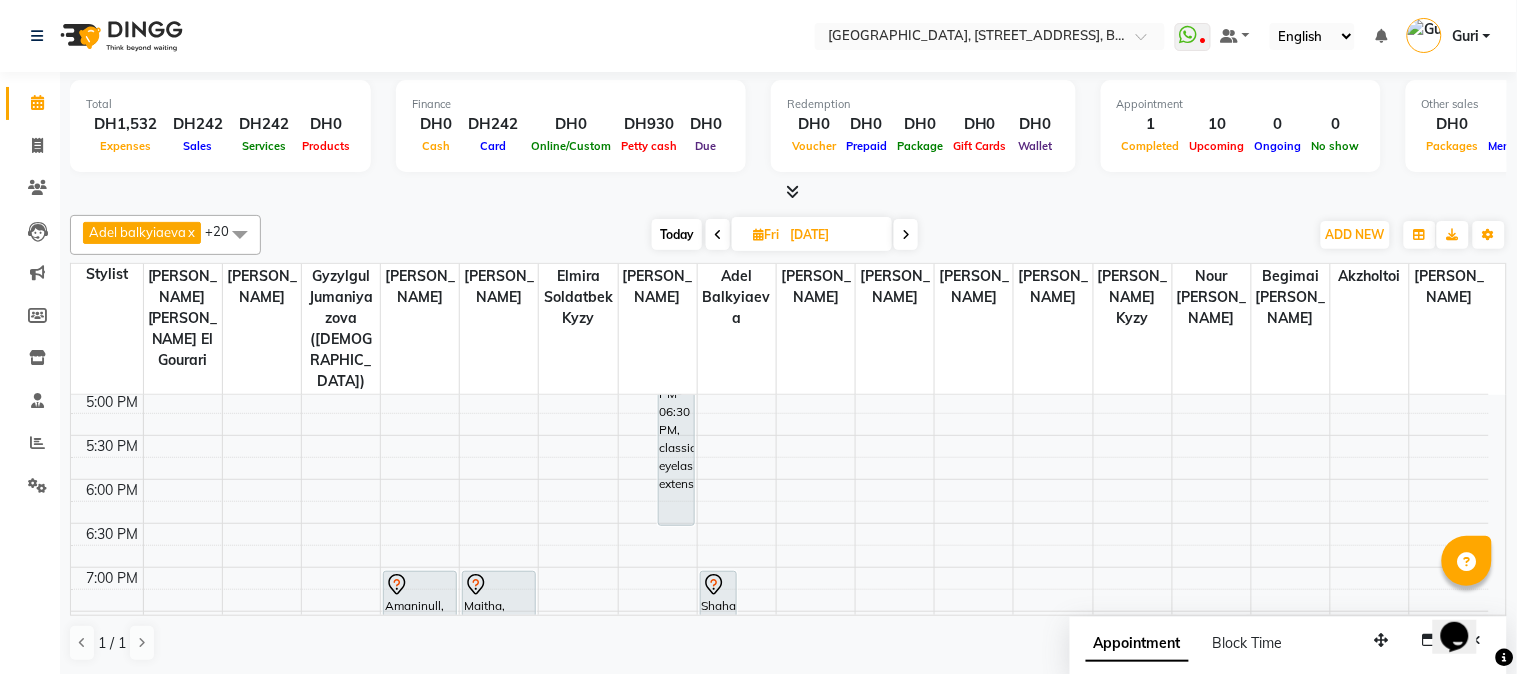 scroll, scrollTop: 663, scrollLeft: 0, axis: vertical 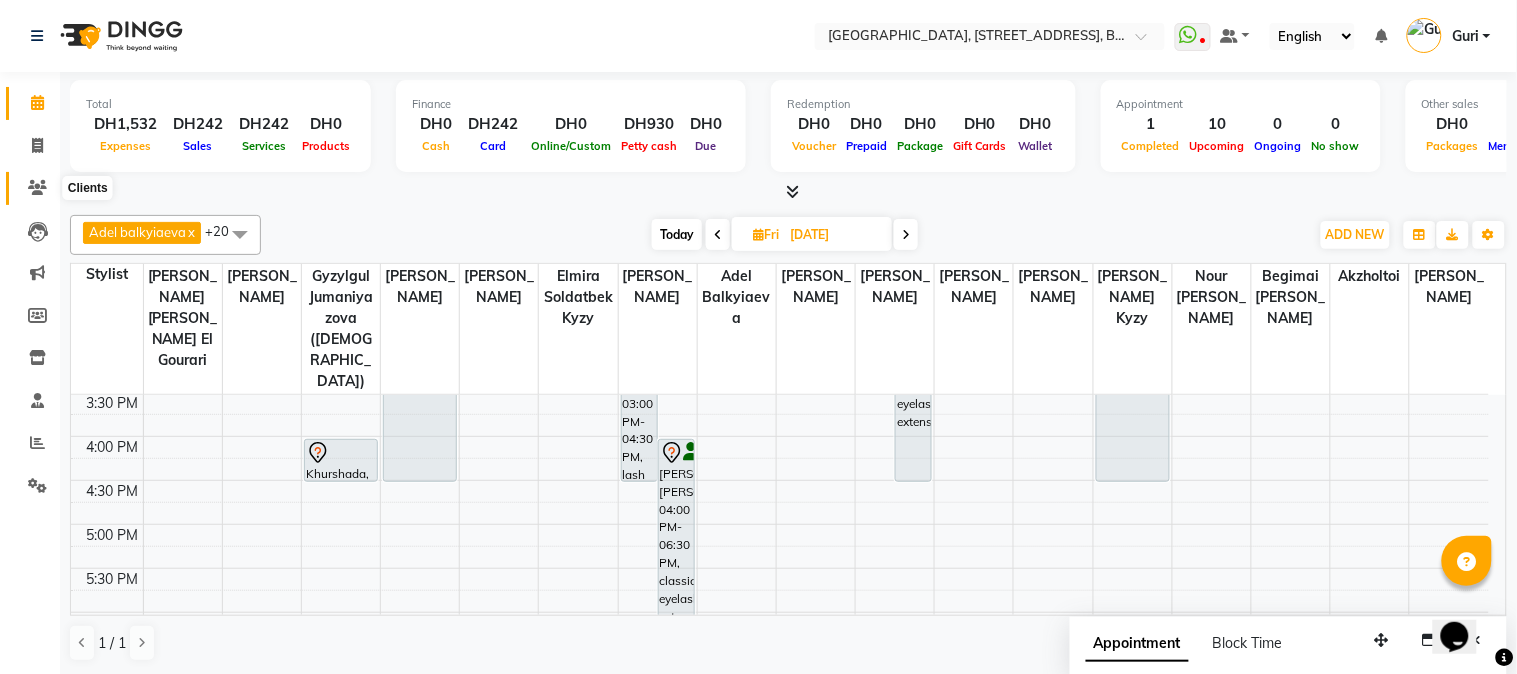 click 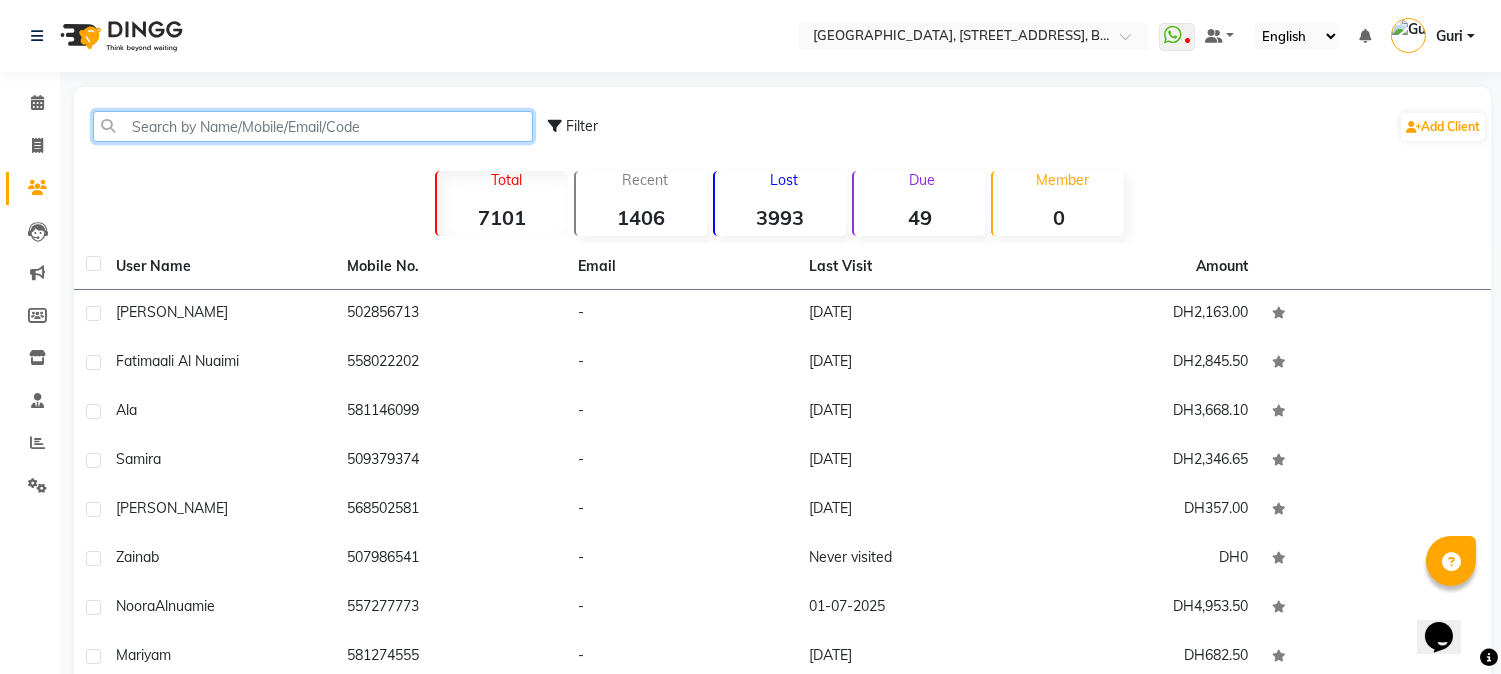 click 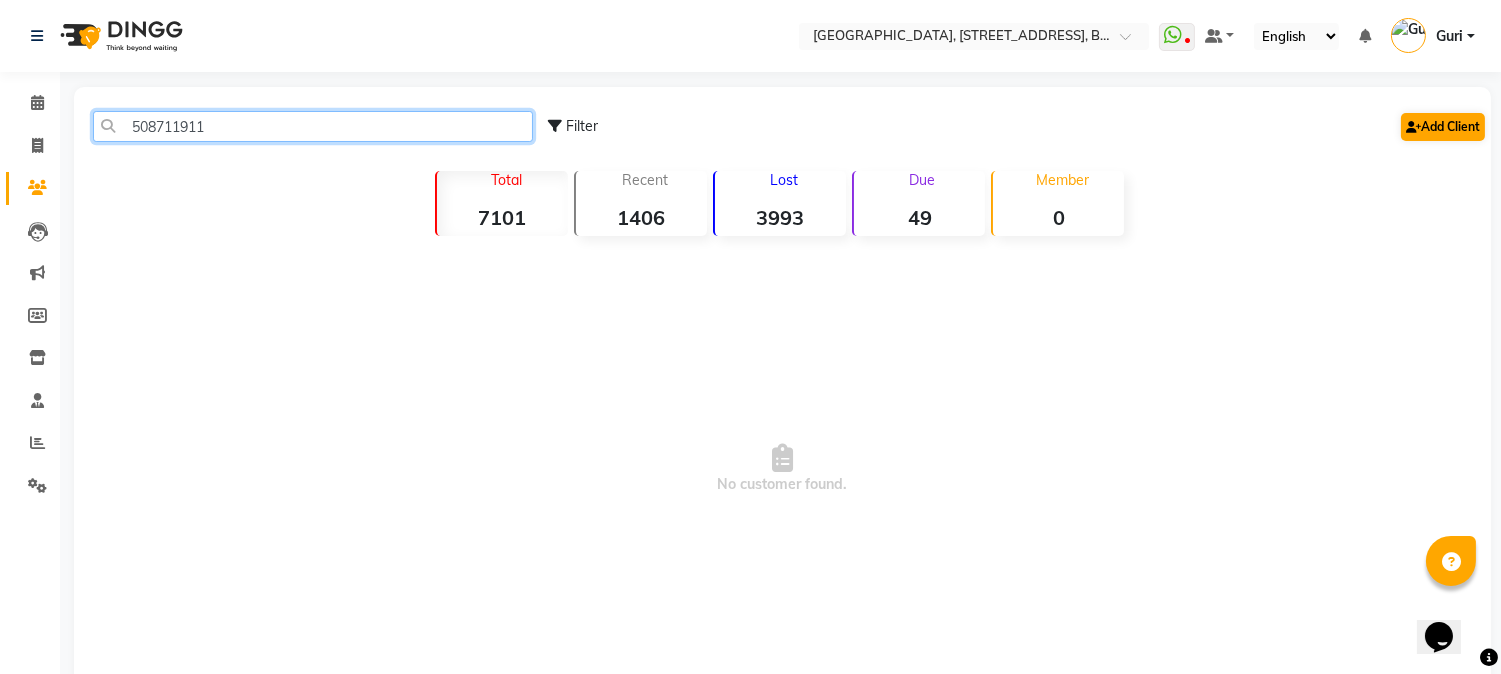 type on "508711911" 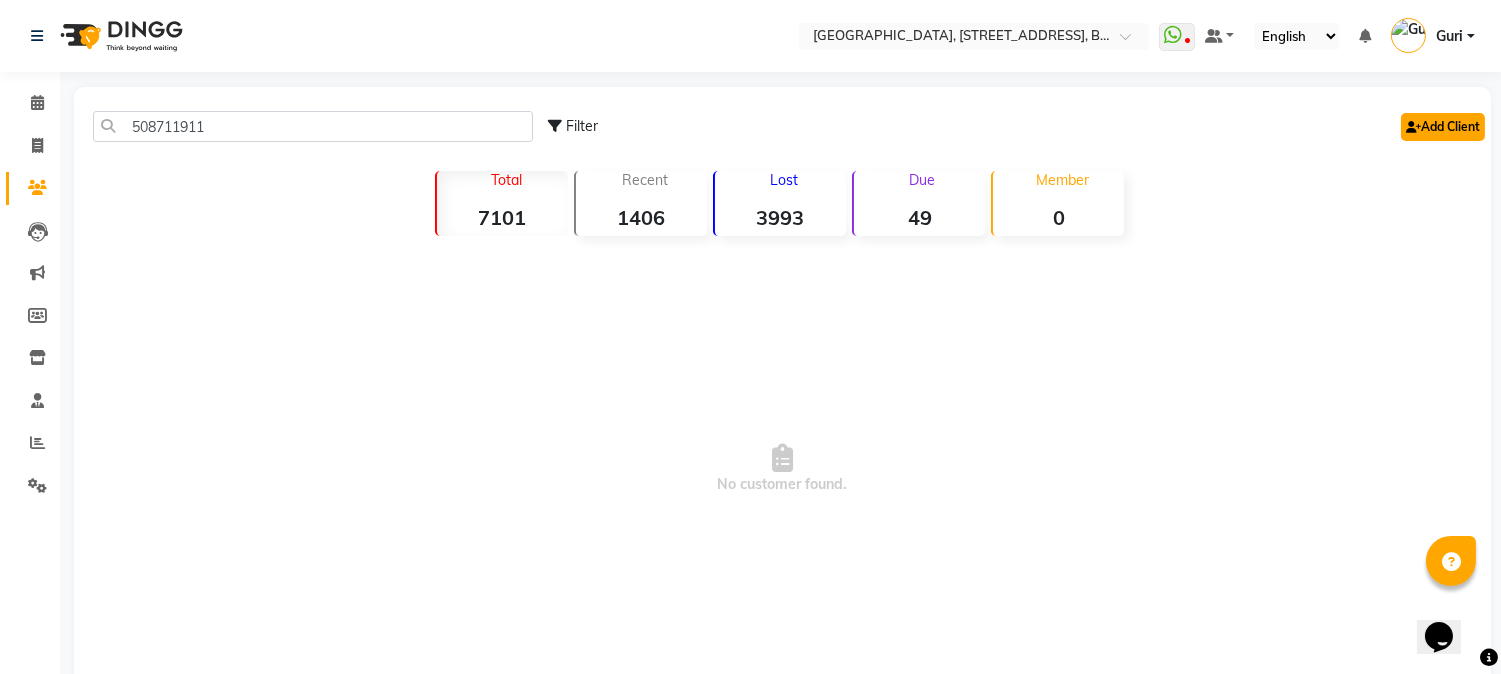 click on "Add Client" 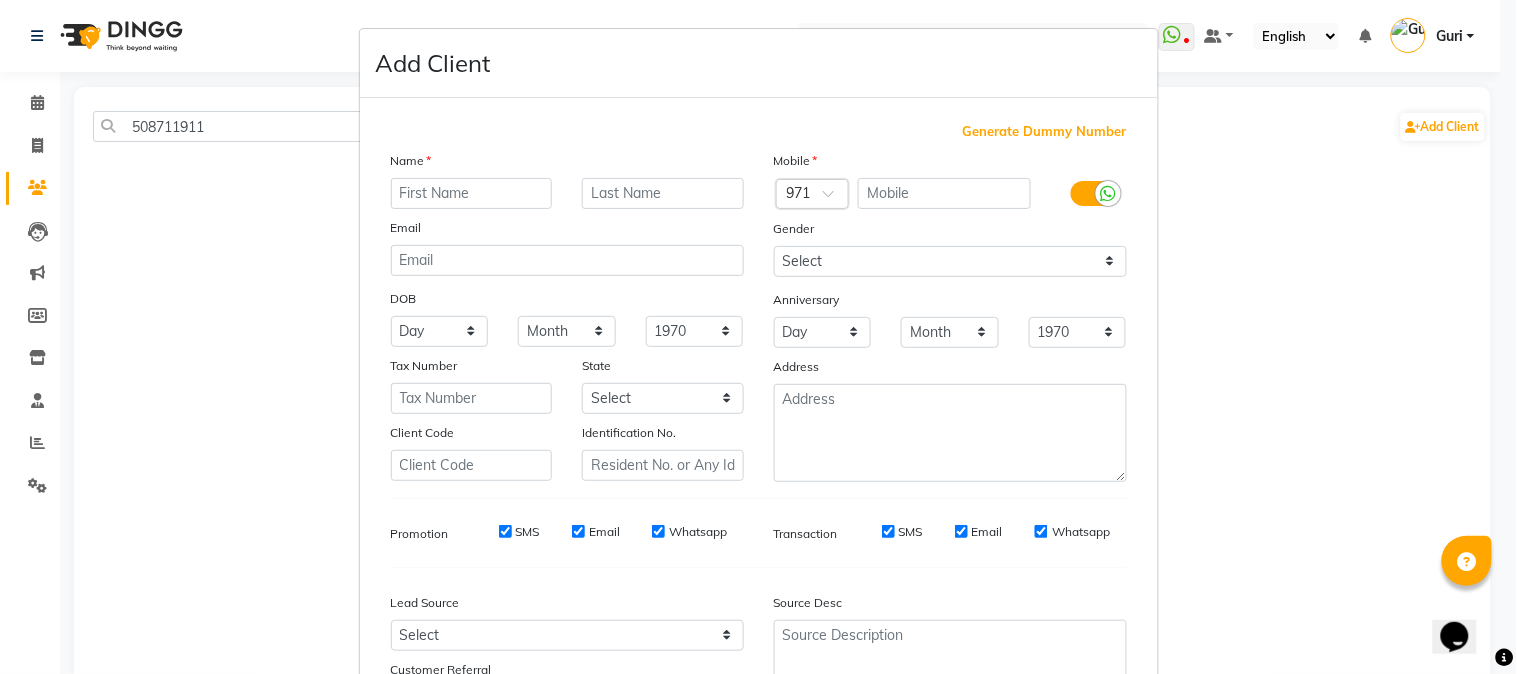 click at bounding box center (472, 193) 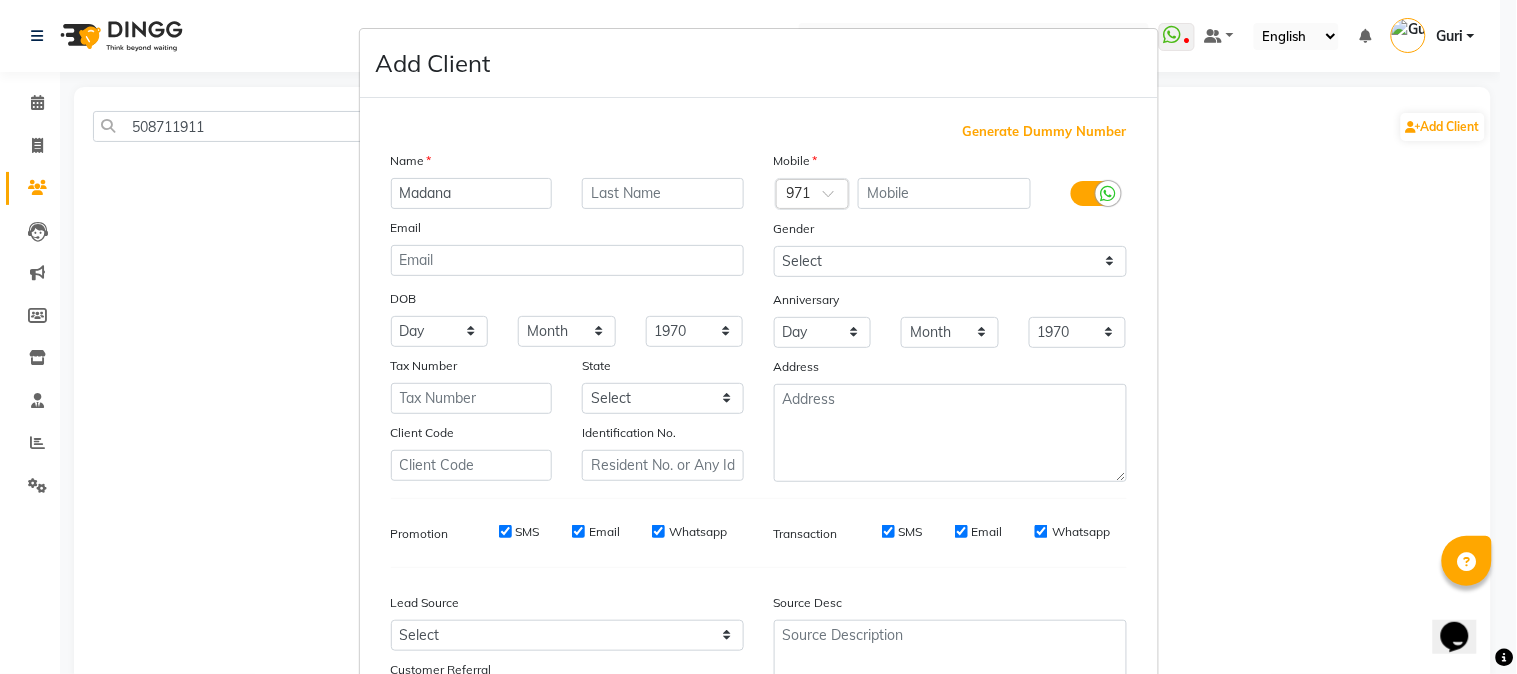 type on "Madana" 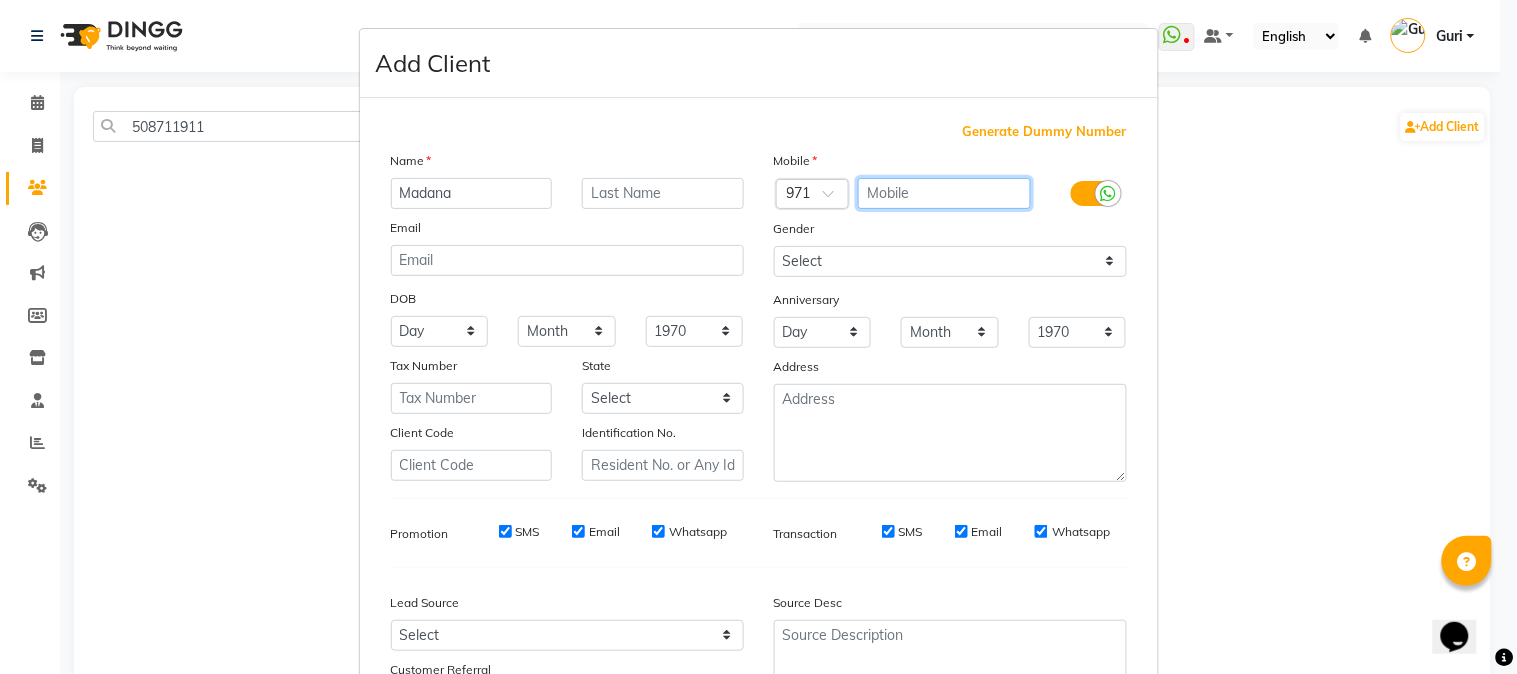 click at bounding box center [944, 193] 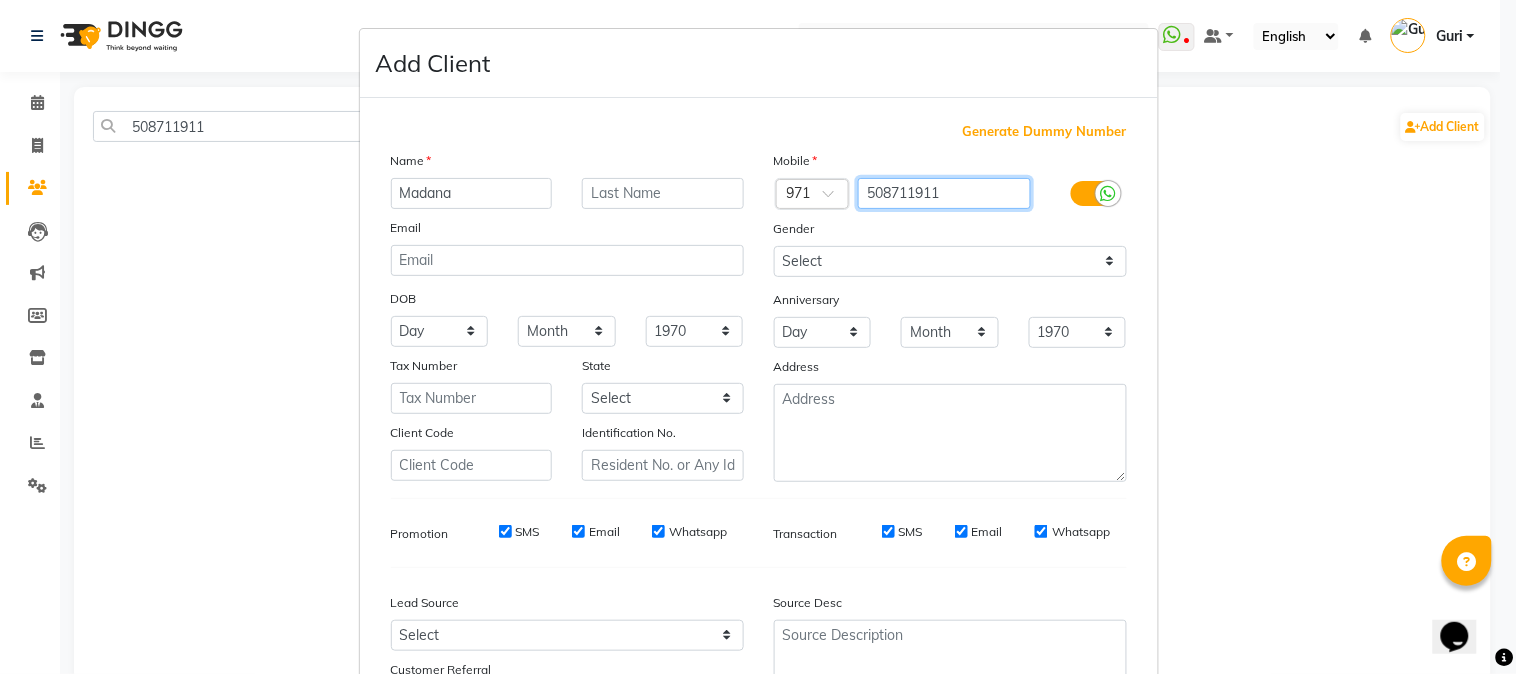 type on "508711911" 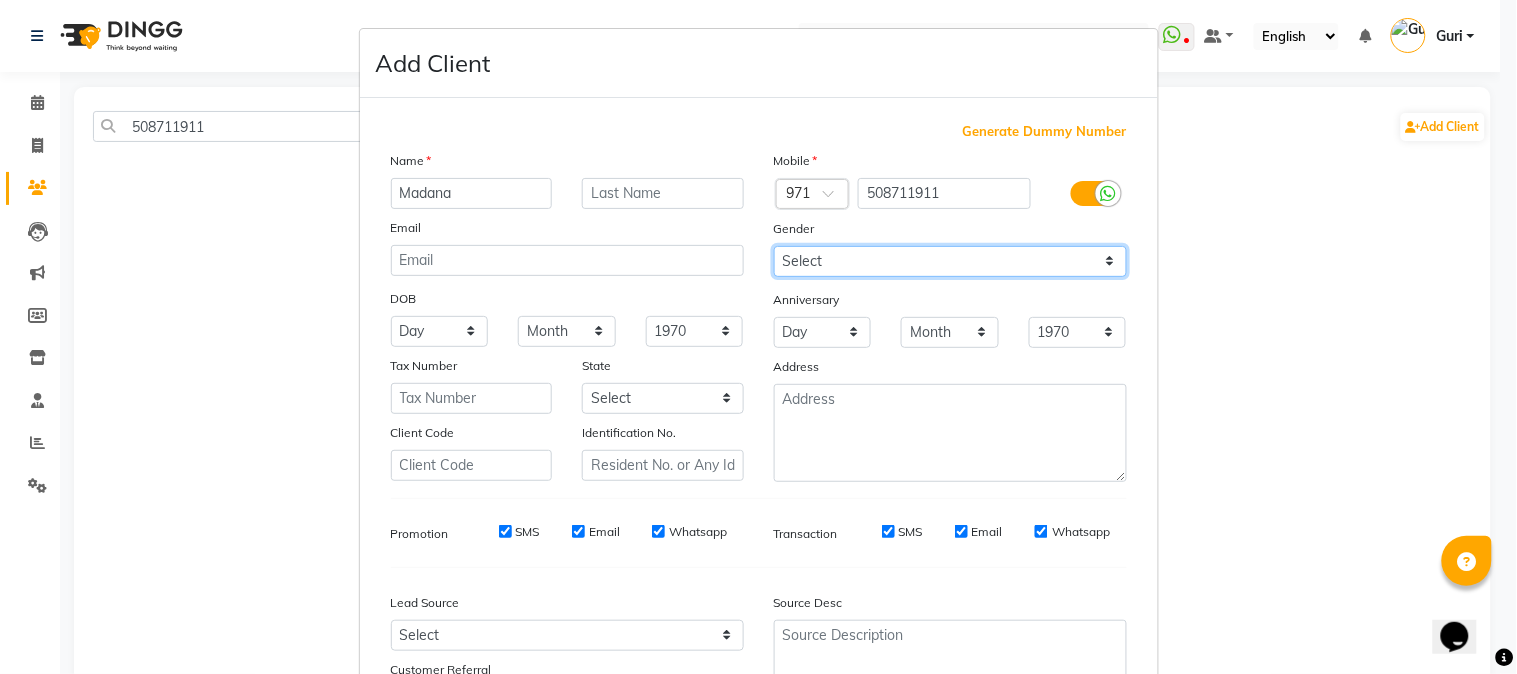 click on "Select [DEMOGRAPHIC_DATA] [DEMOGRAPHIC_DATA] Other Prefer Not To Say" at bounding box center (950, 261) 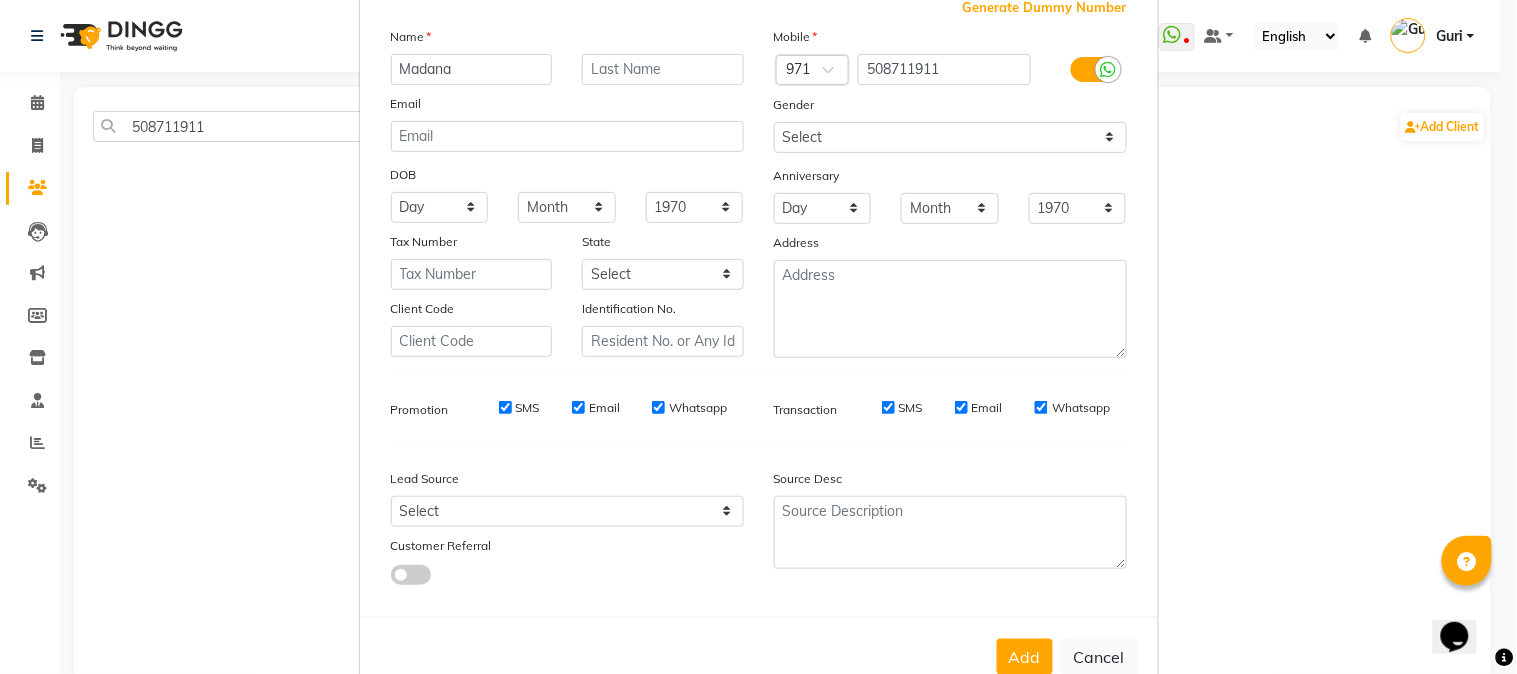 scroll, scrollTop: 176, scrollLeft: 0, axis: vertical 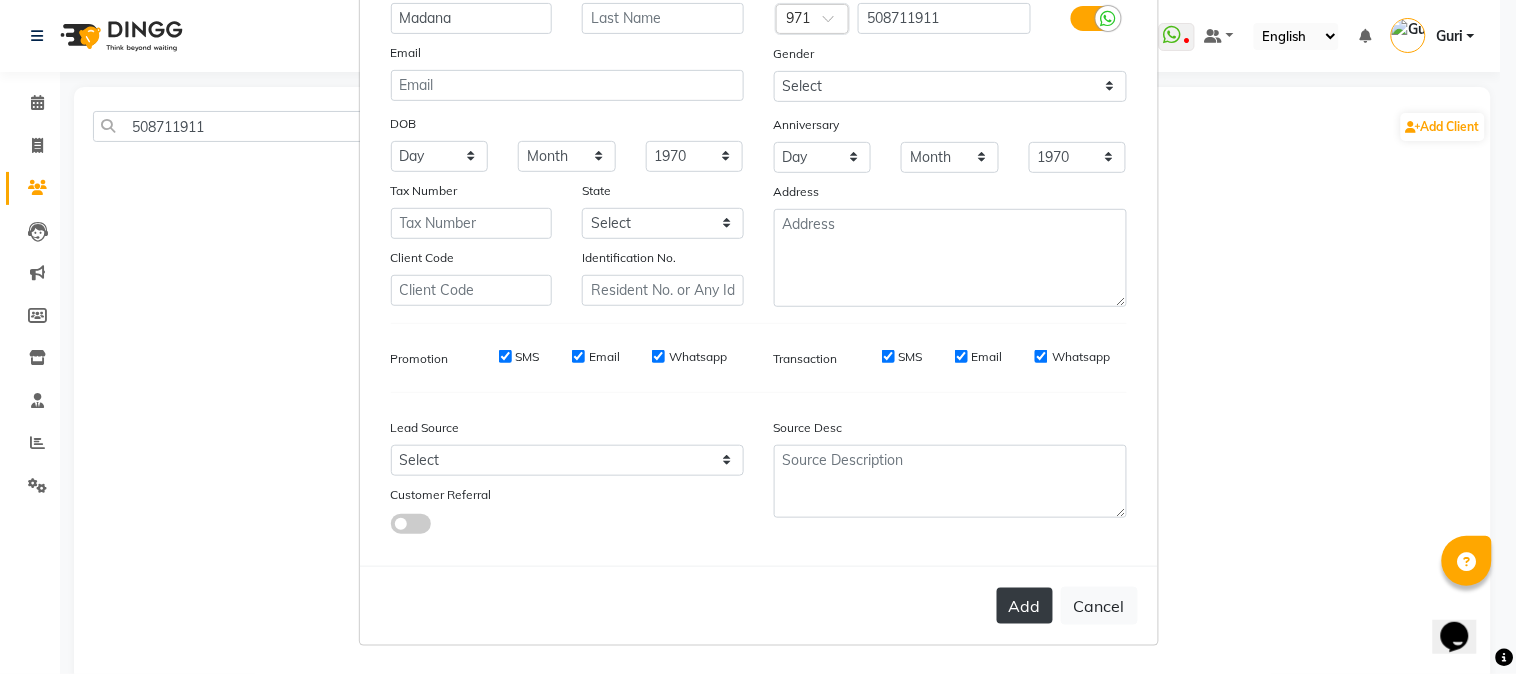 click on "Add" at bounding box center [1025, 606] 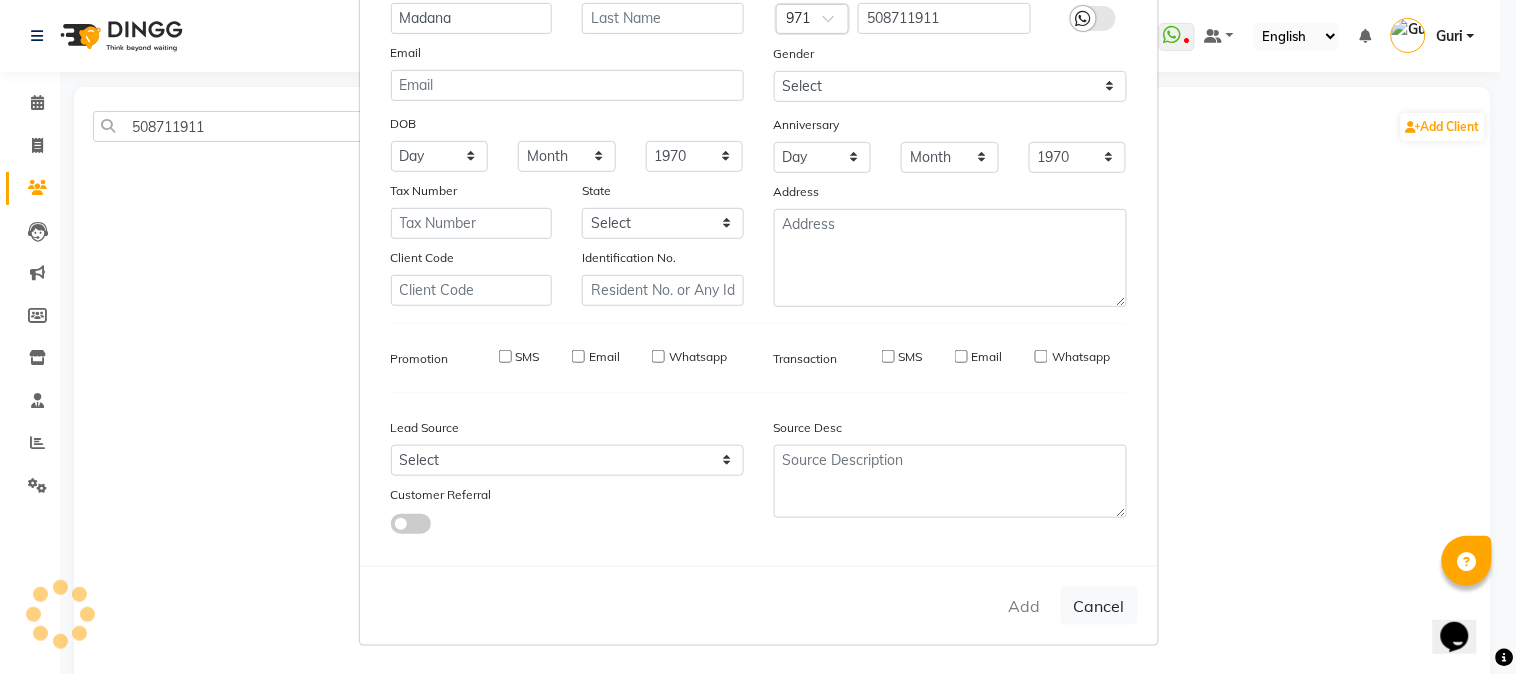type 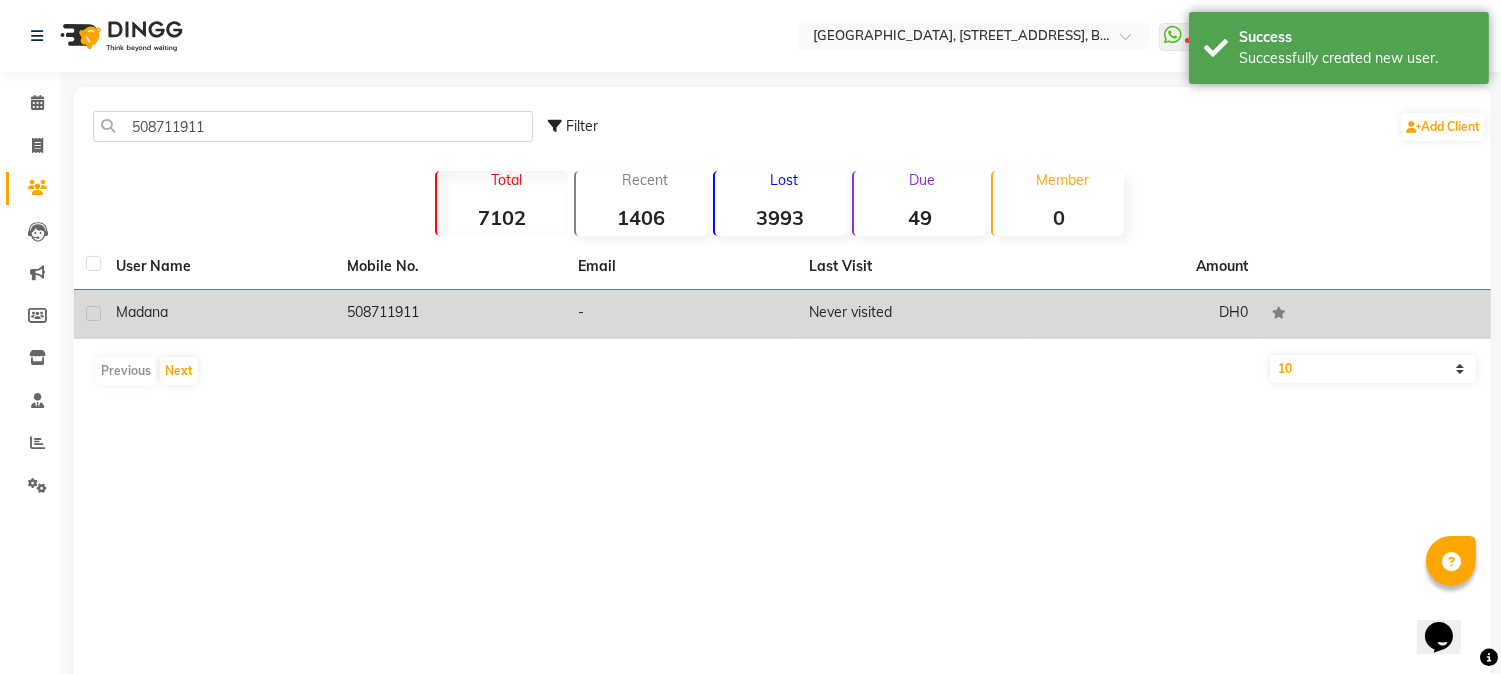 click on "508711911" 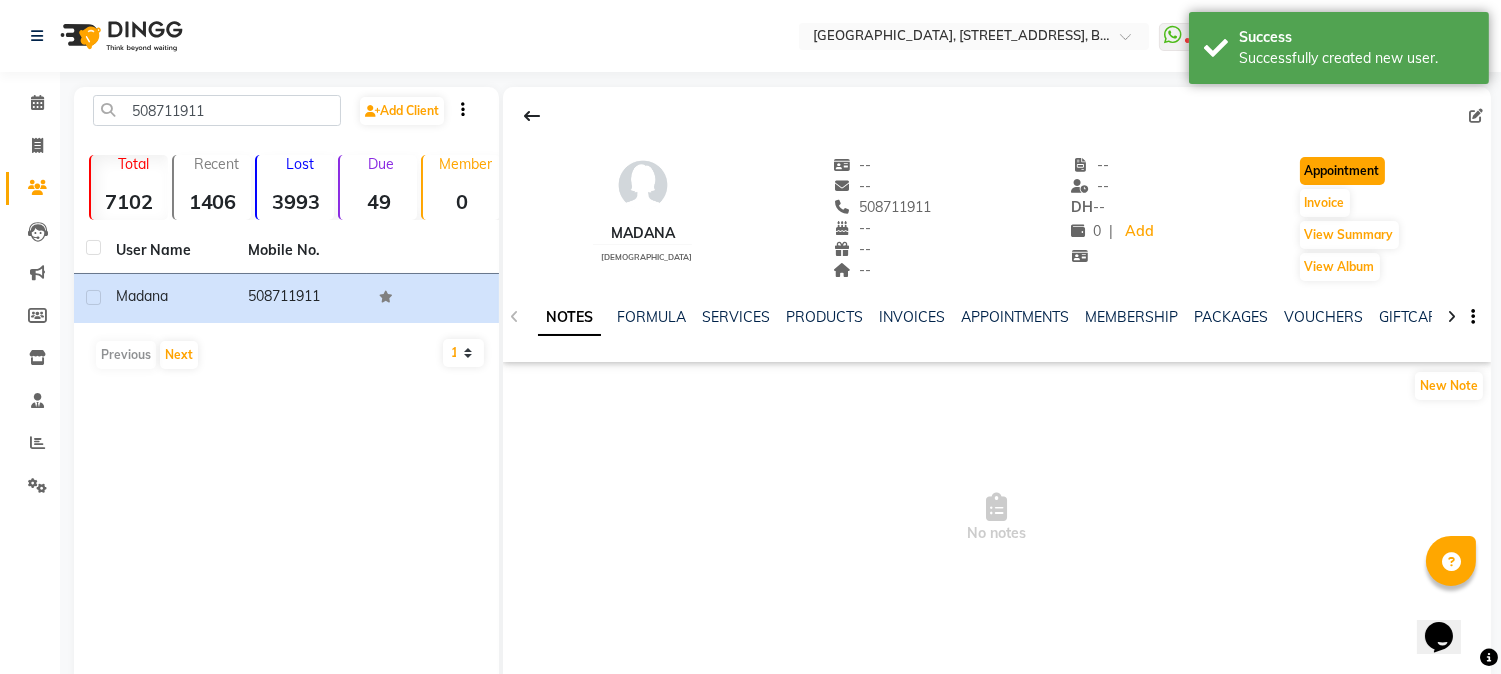 click on "Appointment" 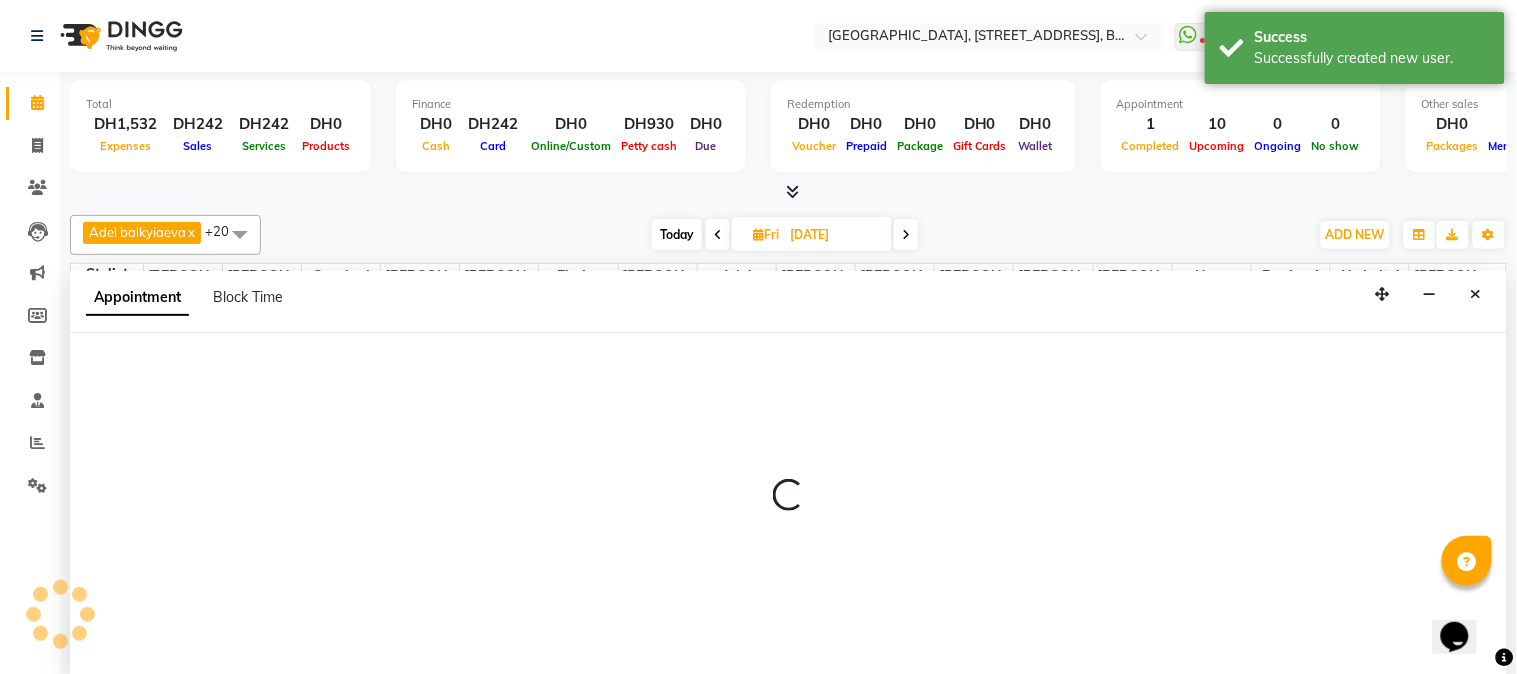 scroll, scrollTop: 0, scrollLeft: 0, axis: both 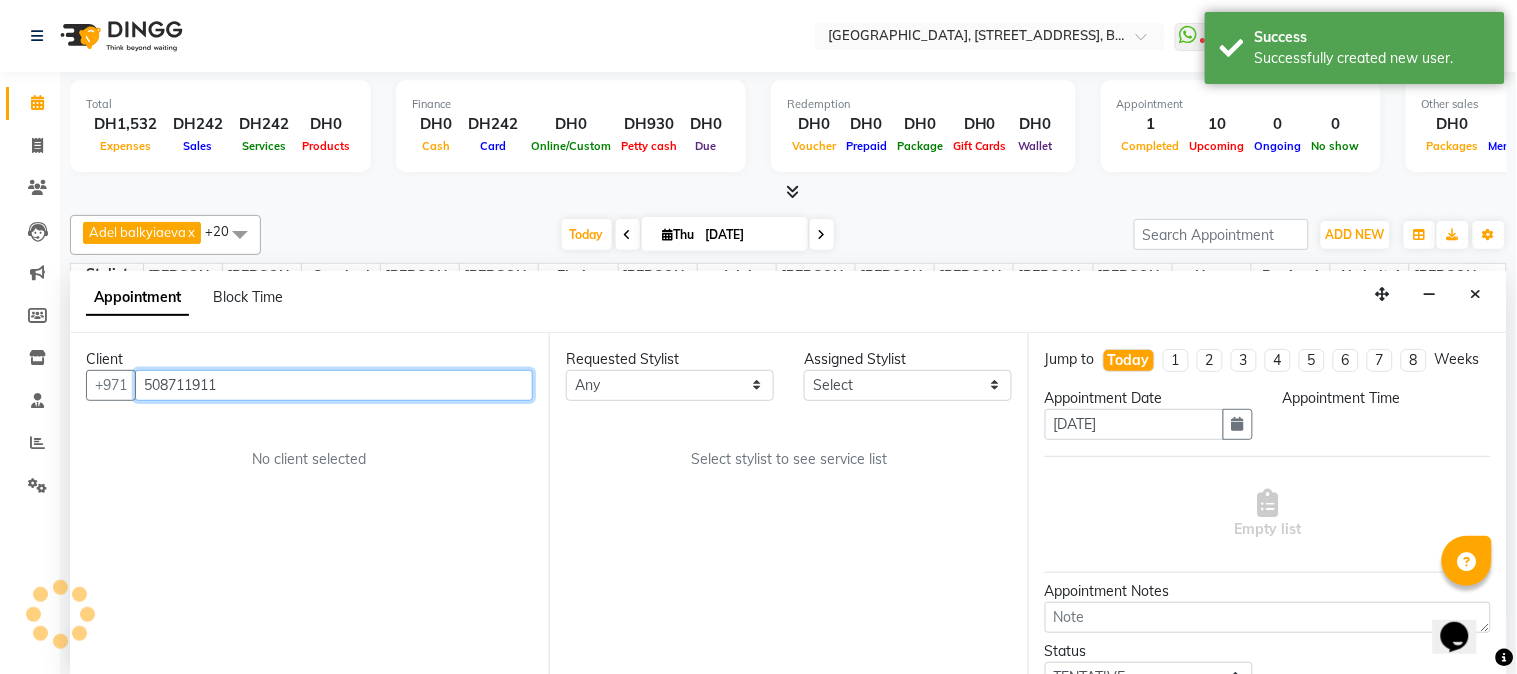 select on "600" 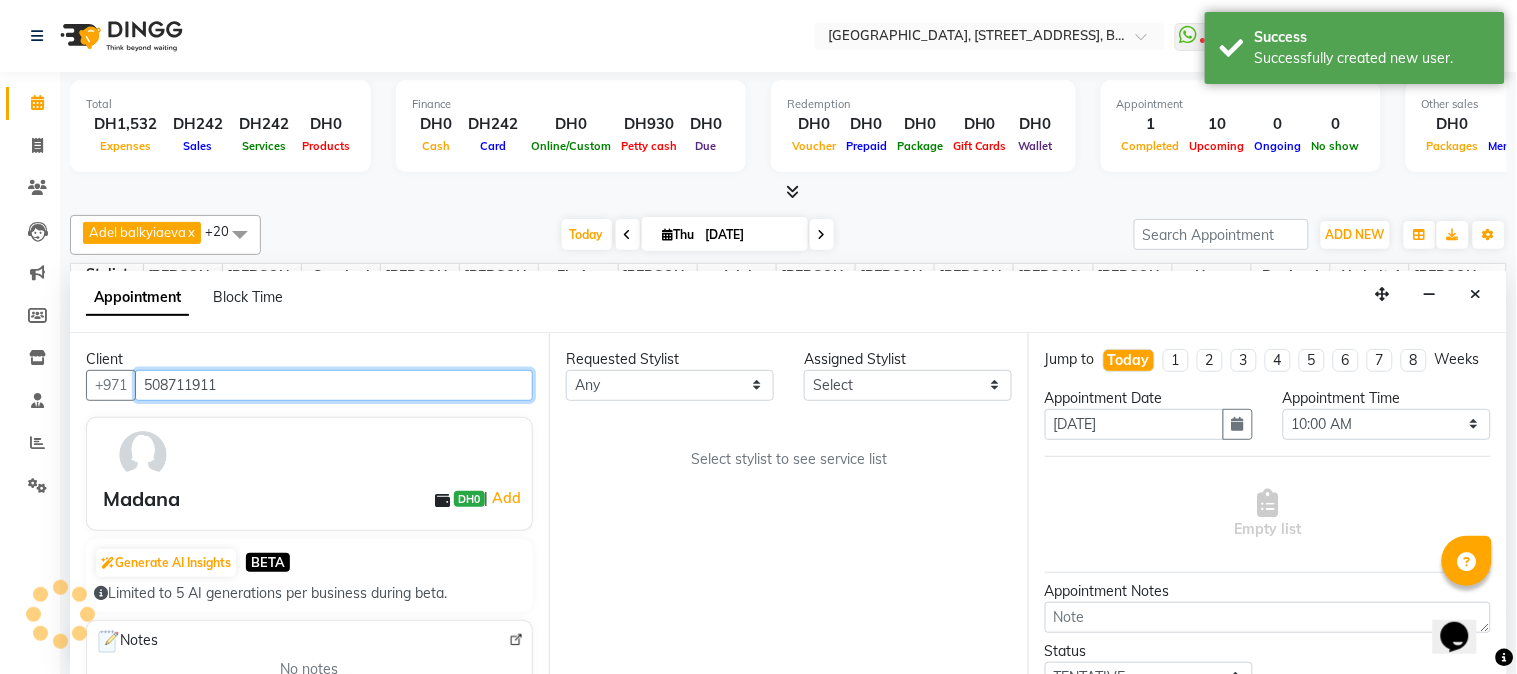 scroll, scrollTop: 707, scrollLeft: 0, axis: vertical 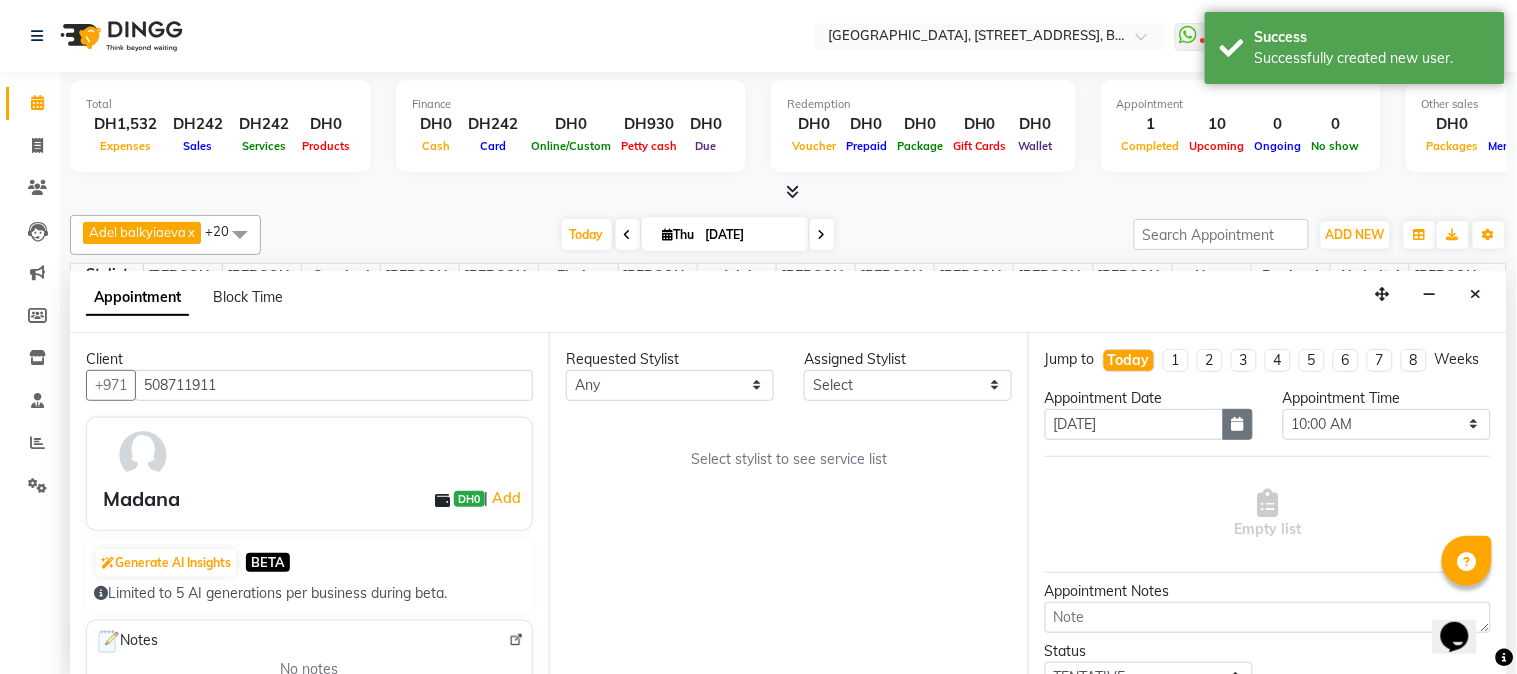 click at bounding box center (1238, 424) 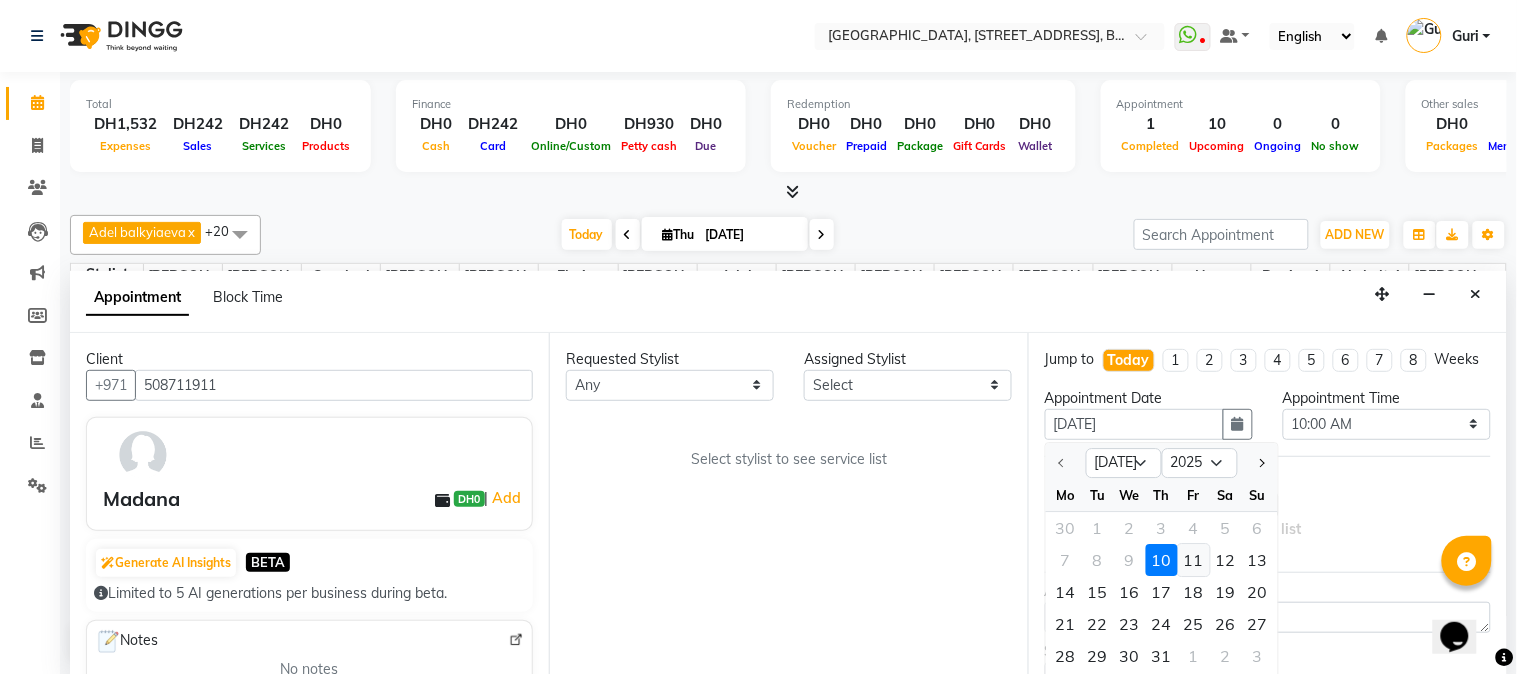 click on "11" at bounding box center (1194, 560) 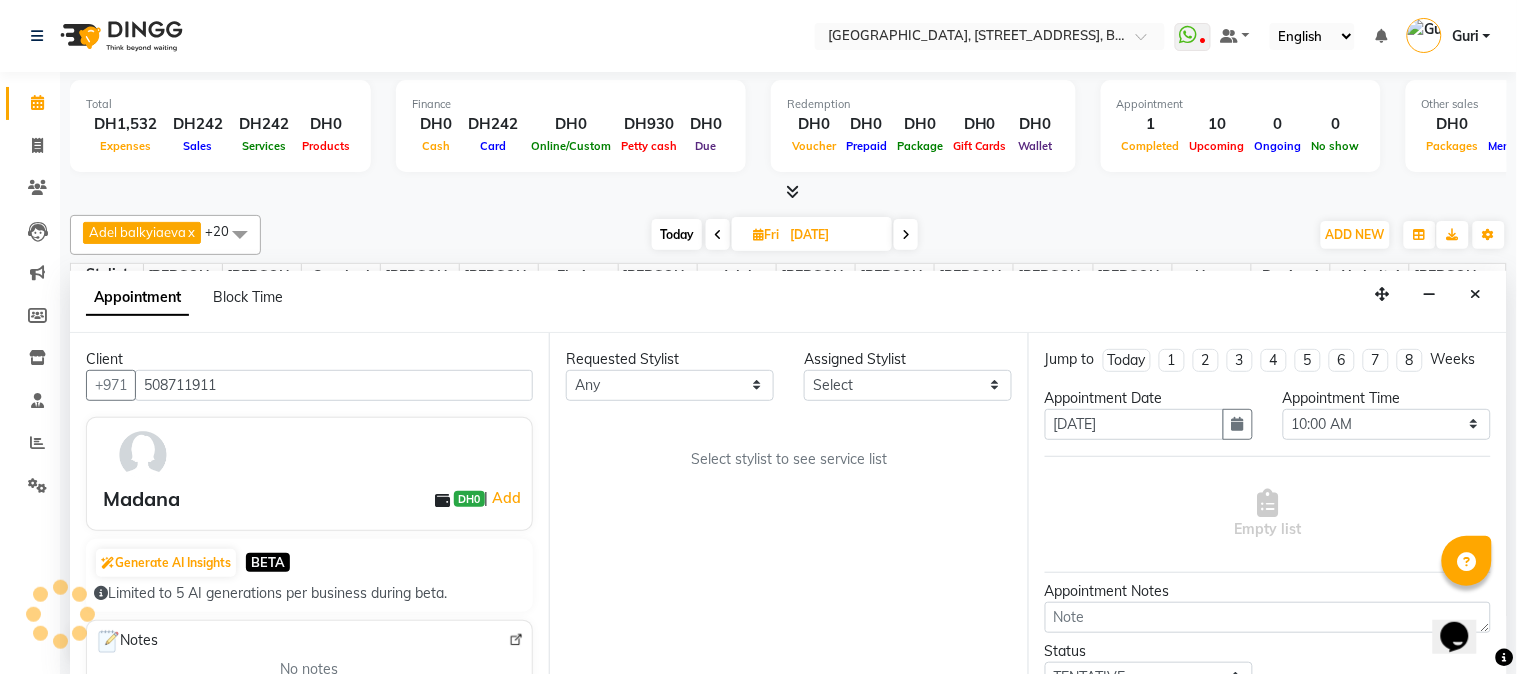 scroll, scrollTop: 707, scrollLeft: 0, axis: vertical 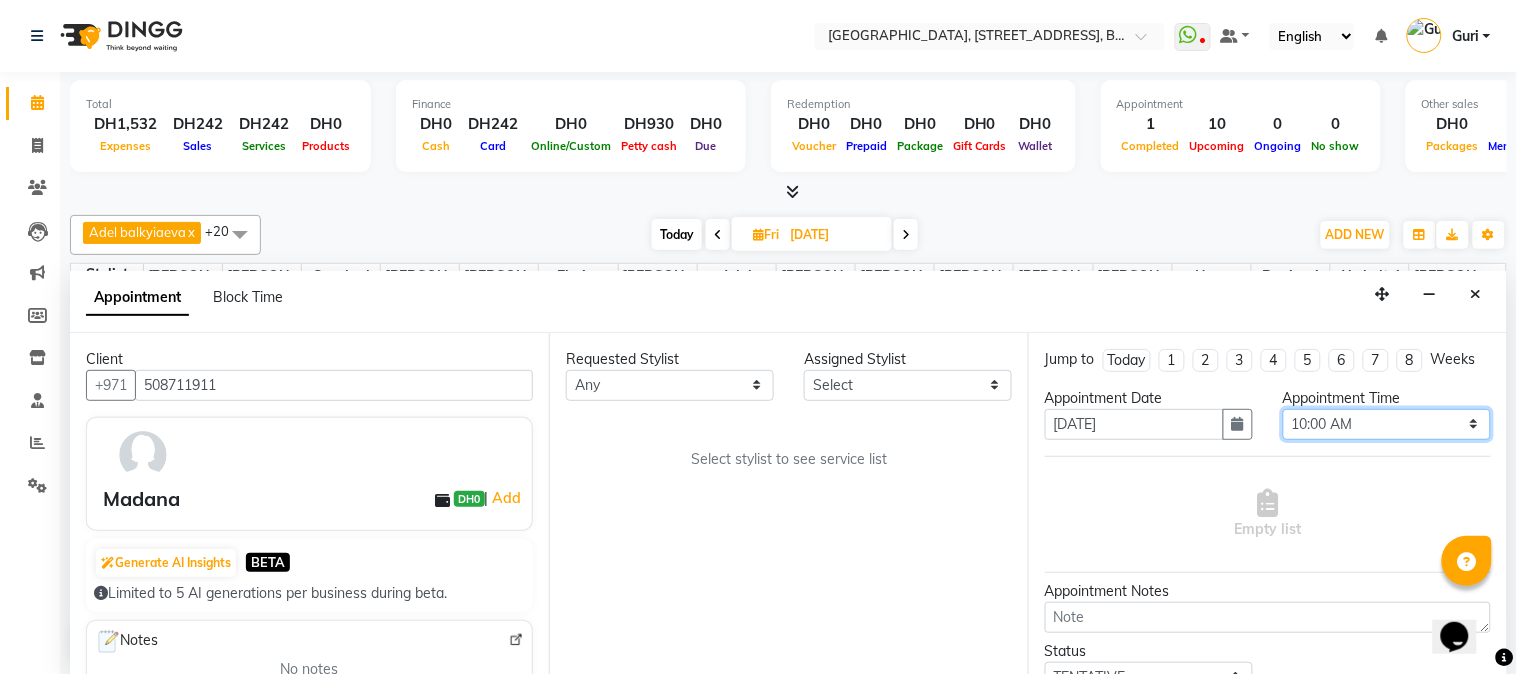 click on "Select 10:00 AM 10:15 AM 10:30 AM 10:45 AM 11:00 AM 11:15 AM 11:30 AM 11:45 AM 12:00 PM 12:15 PM 12:30 PM 12:45 PM 01:00 PM 01:15 PM 01:30 PM 01:45 PM 02:00 PM 02:15 PM 02:30 PM 02:45 PM 03:00 PM 03:15 PM 03:30 PM 03:45 PM 04:00 PM 04:15 PM 04:30 PM 04:45 PM 05:00 PM 05:15 PM 05:30 PM 05:45 PM 06:00 PM 06:15 PM 06:30 PM 06:45 PM 07:00 PM 07:15 PM 07:30 PM 07:45 PM 08:00 PM 08:15 PM 08:30 PM 08:45 PM 09:00 PM 09:15 PM 09:30 PM 09:45 PM 10:00 PM 10:15 PM 10:30 PM 10:45 PM 11:00 PM" at bounding box center [1387, 424] 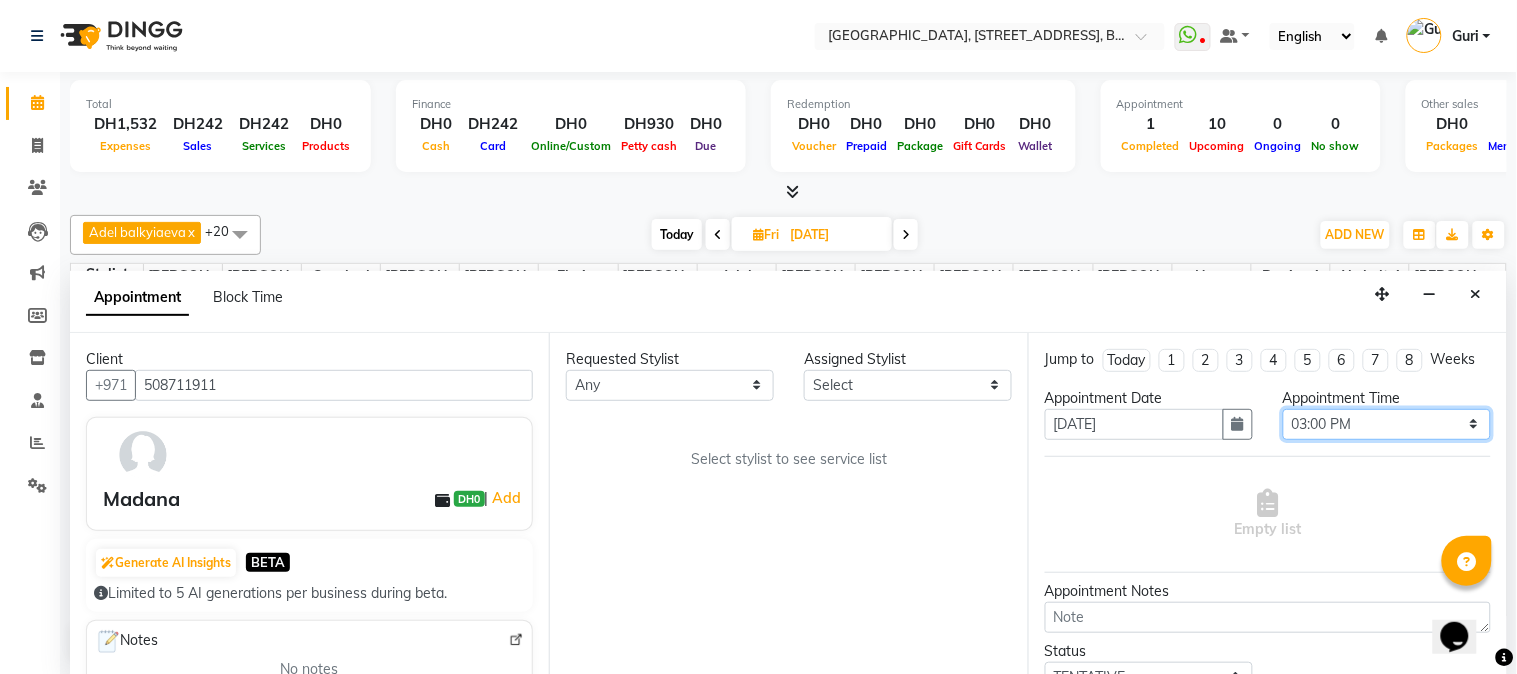 click on "Select 10:00 AM 10:15 AM 10:30 AM 10:45 AM 11:00 AM 11:15 AM 11:30 AM 11:45 AM 12:00 PM 12:15 PM 12:30 PM 12:45 PM 01:00 PM 01:15 PM 01:30 PM 01:45 PM 02:00 PM 02:15 PM 02:30 PM 02:45 PM 03:00 PM 03:15 PM 03:30 PM 03:45 PM 04:00 PM 04:15 PM 04:30 PM 04:45 PM 05:00 PM 05:15 PM 05:30 PM 05:45 PM 06:00 PM 06:15 PM 06:30 PM 06:45 PM 07:00 PM 07:15 PM 07:30 PM 07:45 PM 08:00 PM 08:15 PM 08:30 PM 08:45 PM 09:00 PM 09:15 PM 09:30 PM 09:45 PM 10:00 PM 10:15 PM 10:30 PM 10:45 PM 11:00 PM" at bounding box center [1387, 424] 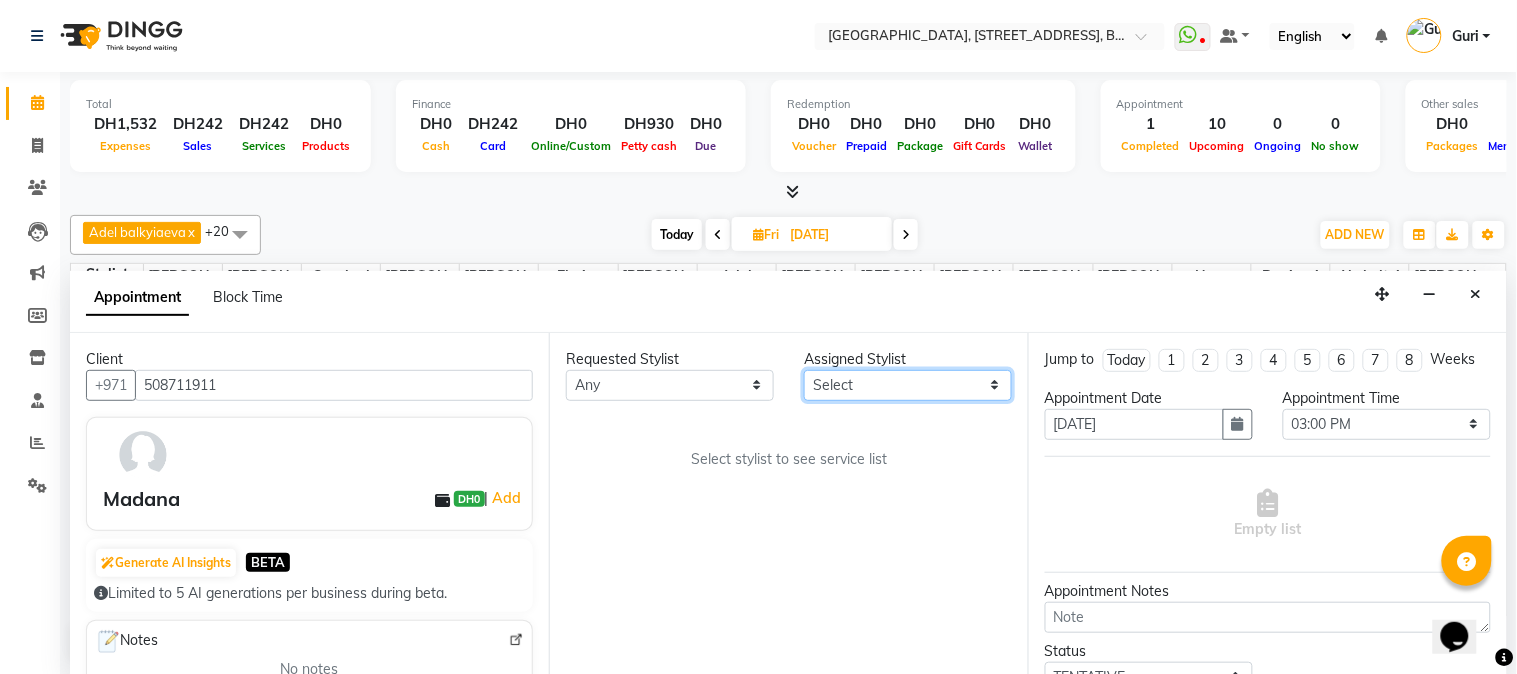 click on "Select Adel balkyiaeva [PERSON_NAME] [PERSON_NAME] ZHUMALIEVA [PERSON_NAME] Rakhmaniberdieva Aygul Durdyyeva [PERSON_NAME] soldatbek kyzy [PERSON_NAME]  [PERSON_NAME] el Gourari [PERSON_NAME] [PERSON_NAME] agozian [PERSON_NAME] (hadija) [PERSON_NAME] [PERSON_NAME] [PERSON_NAME] Soldotbek kyzy Meerzat askatovna Nour [PERSON_NAME] [PERSON_NAME]" at bounding box center (908, 385) 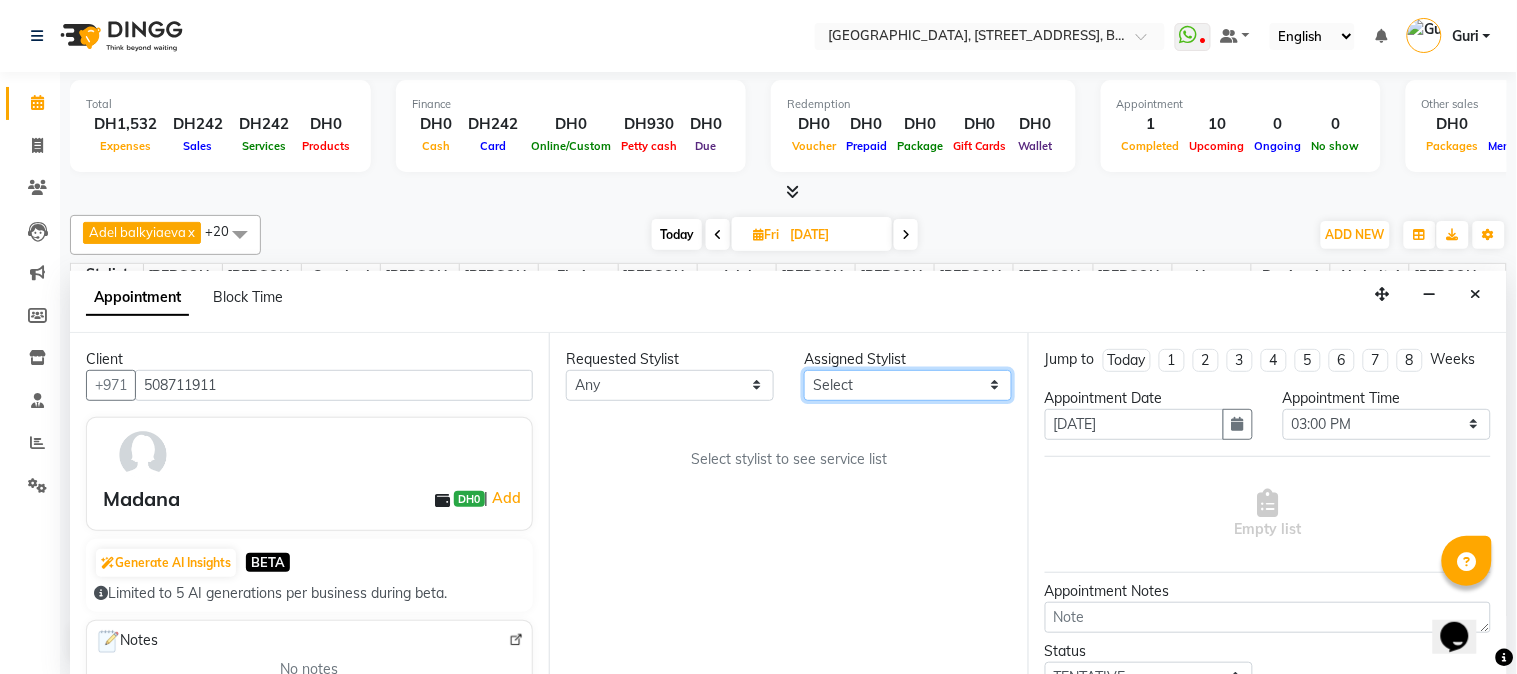 select on "85659" 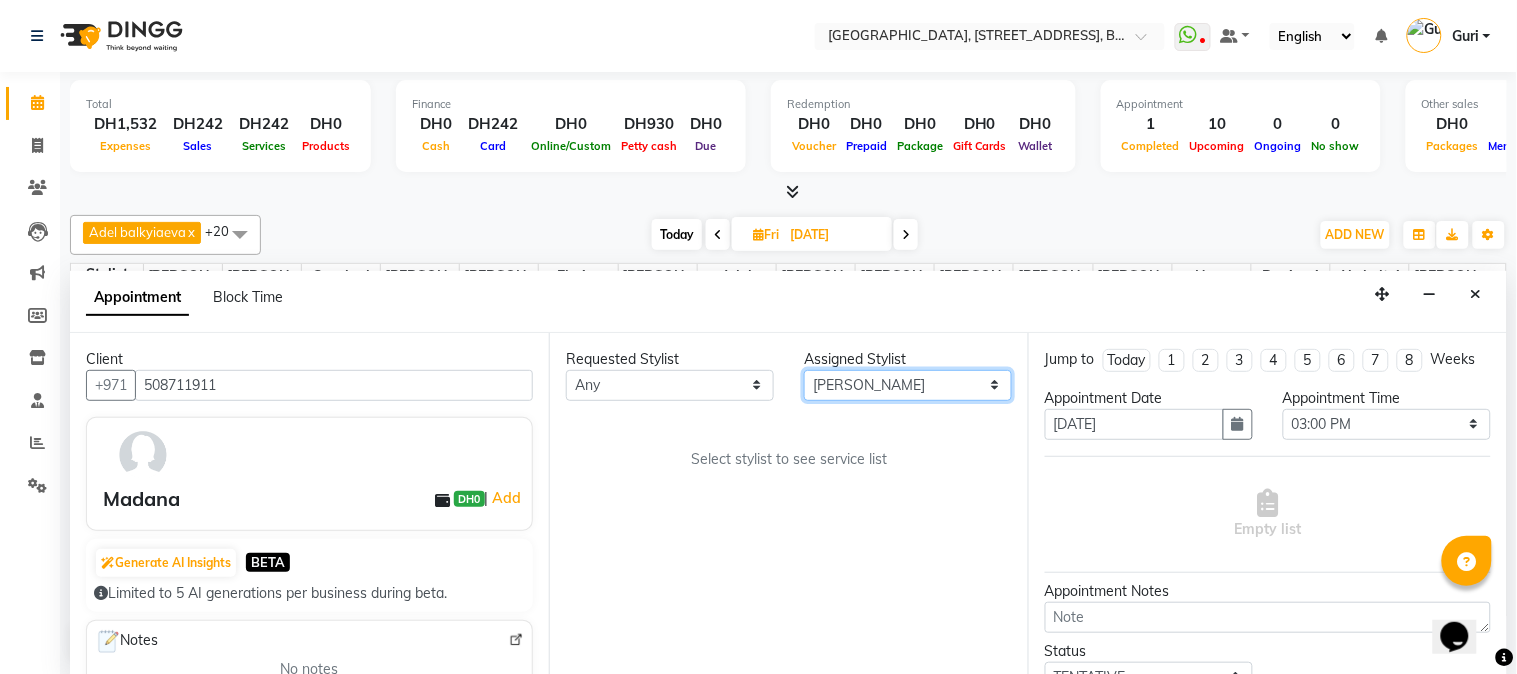 click on "Select Adel balkyiaeva [PERSON_NAME] [PERSON_NAME] ZHUMALIEVA [PERSON_NAME] Rakhmaniberdieva Aygul Durdyyeva [PERSON_NAME] soldatbek kyzy [PERSON_NAME]  [PERSON_NAME] el Gourari [PERSON_NAME] [PERSON_NAME] agozian [PERSON_NAME] (hadija) [PERSON_NAME] [PERSON_NAME] [PERSON_NAME] Soldotbek kyzy Meerzat askatovna Nour [PERSON_NAME] [PERSON_NAME]" at bounding box center (908, 385) 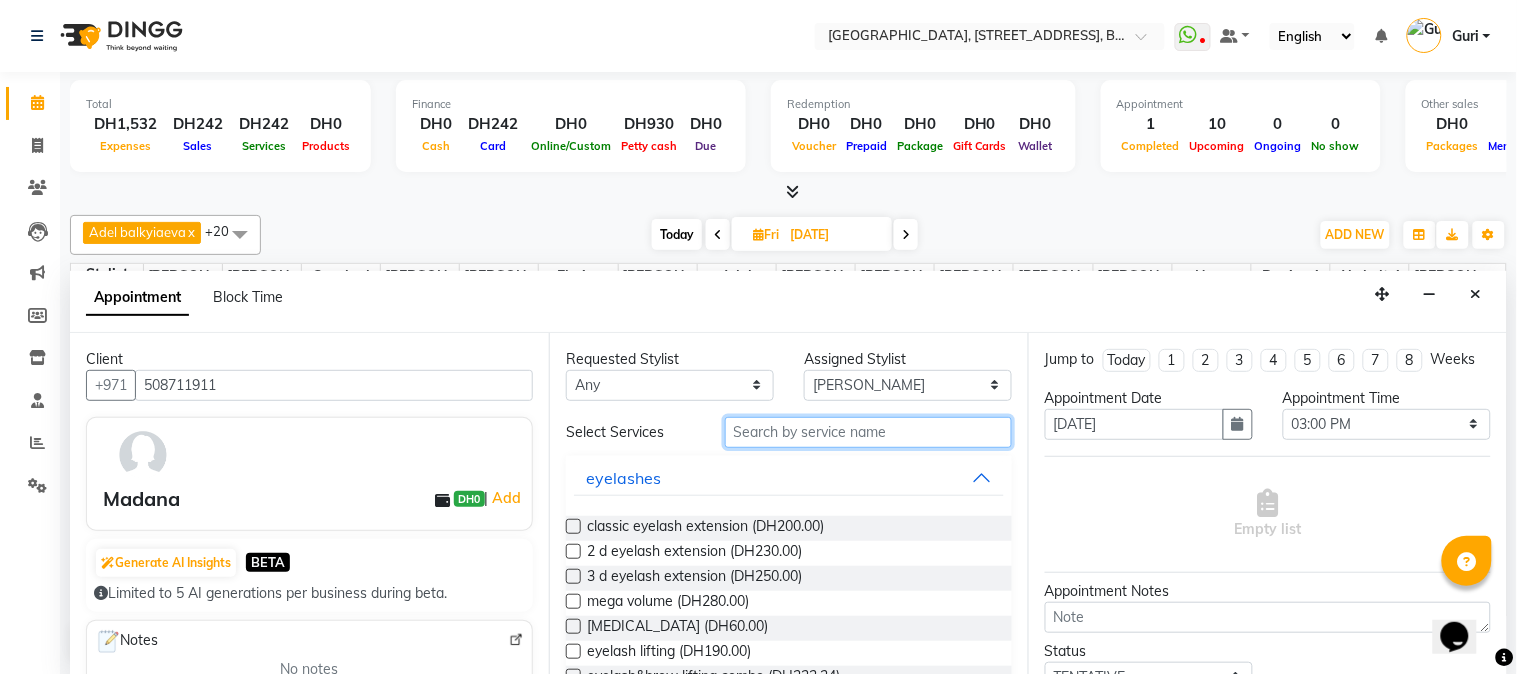 click at bounding box center (868, 432) 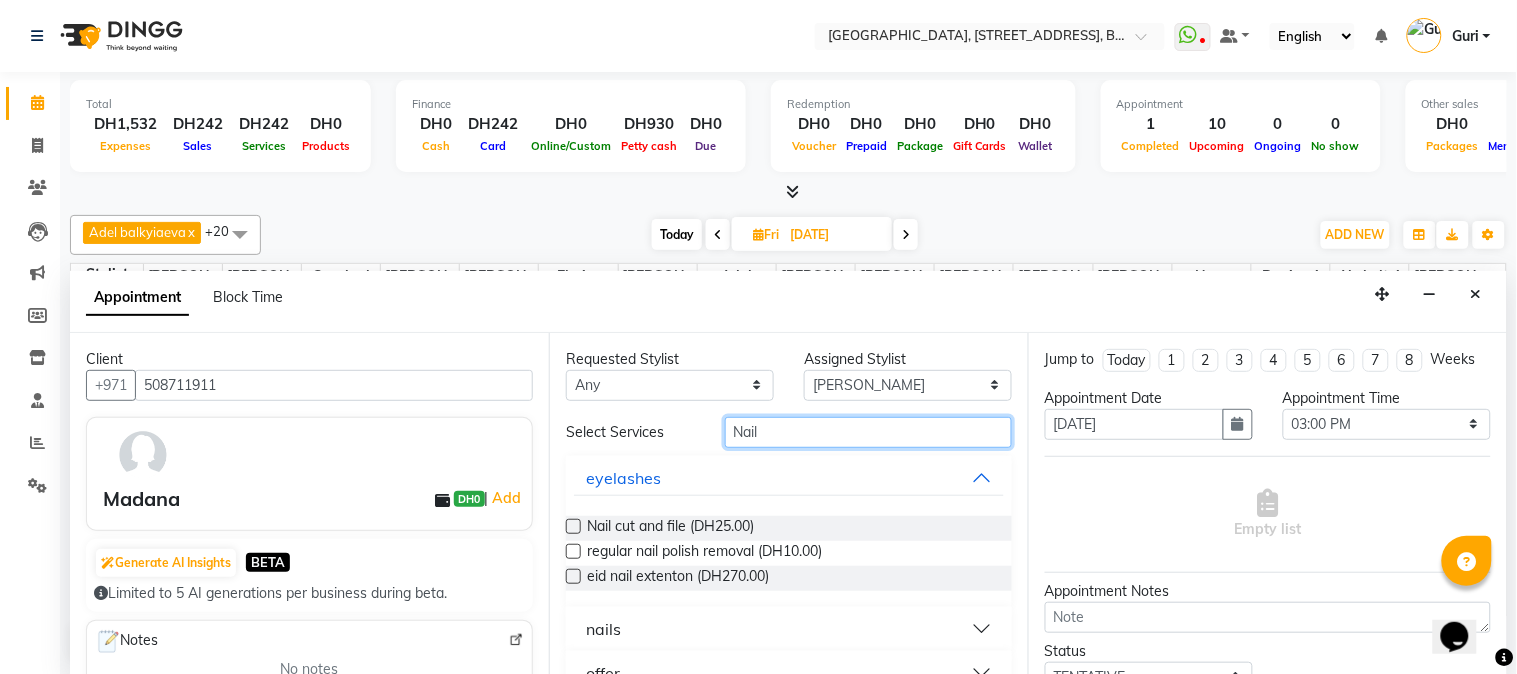type on "Nail" 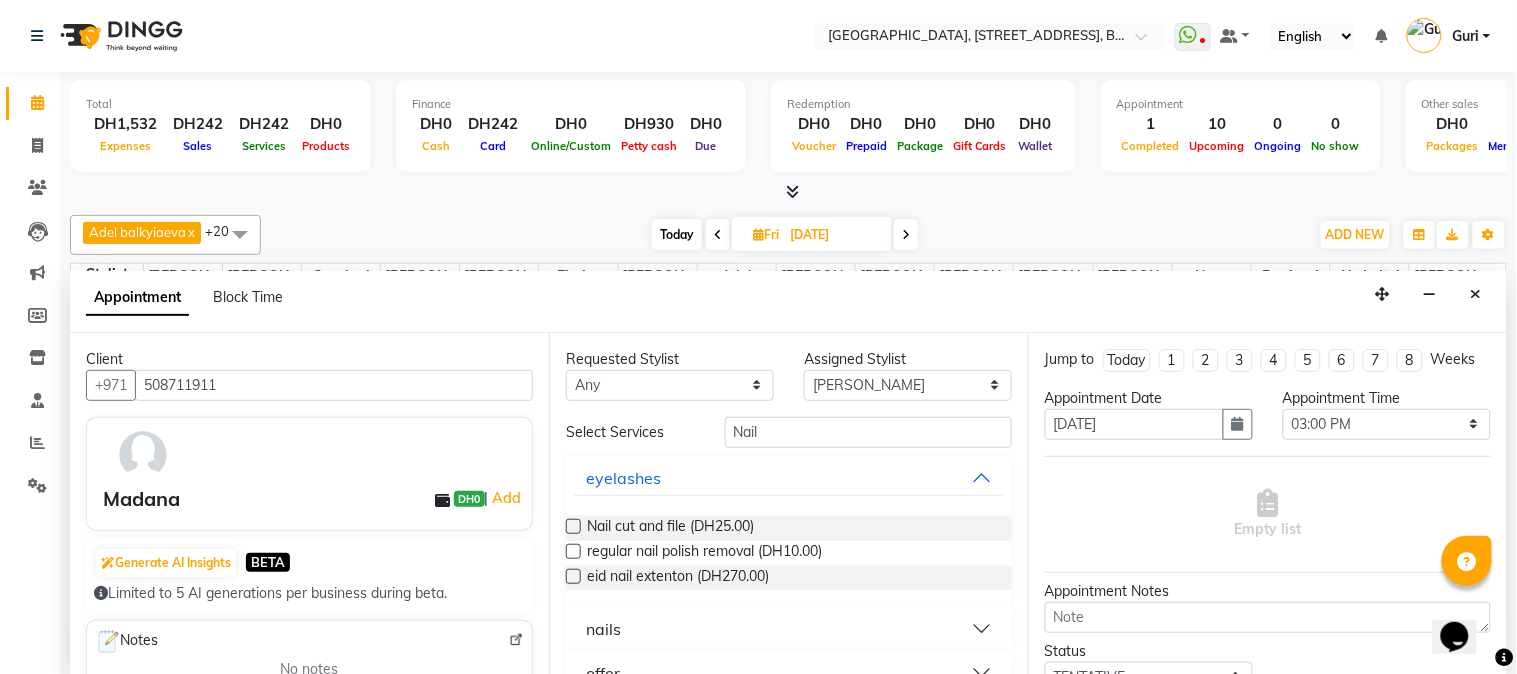 click on "nails" at bounding box center [789, 629] 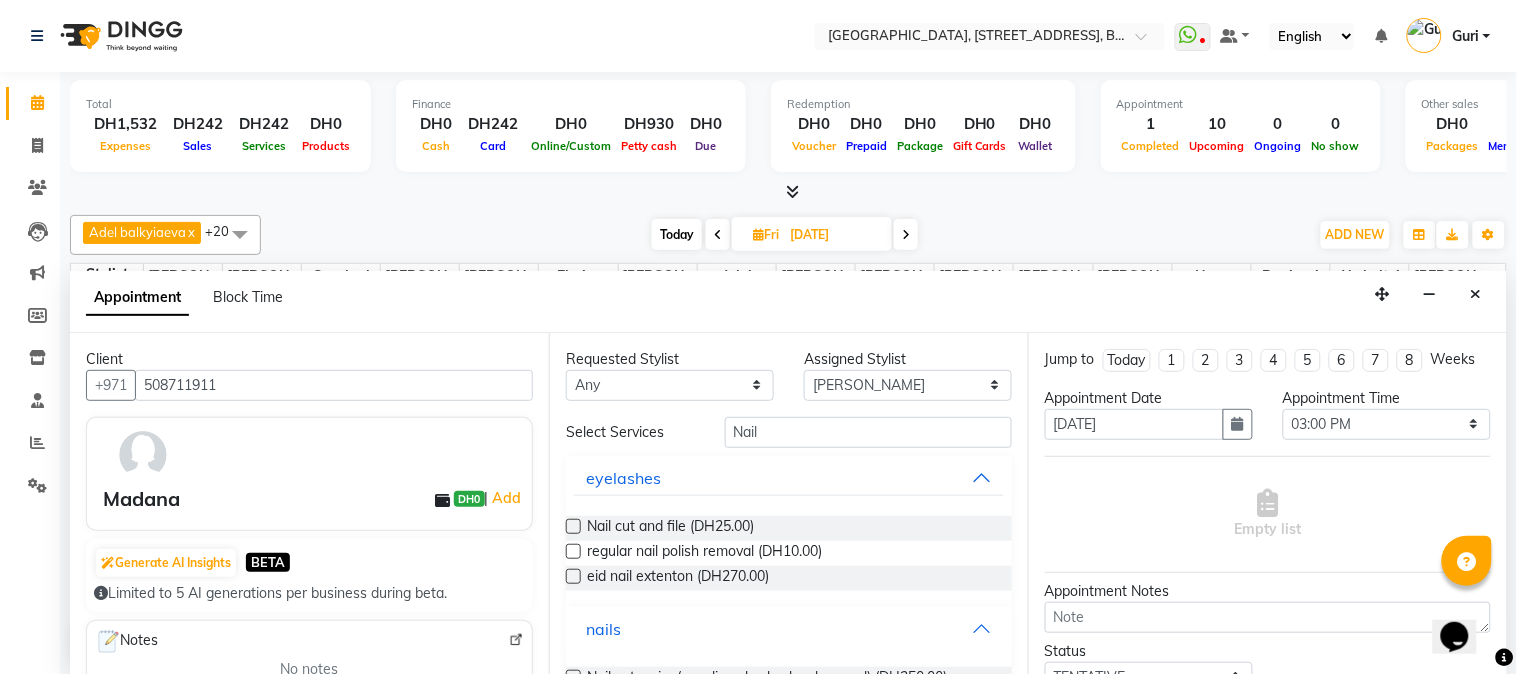 scroll, scrollTop: 132, scrollLeft: 0, axis: vertical 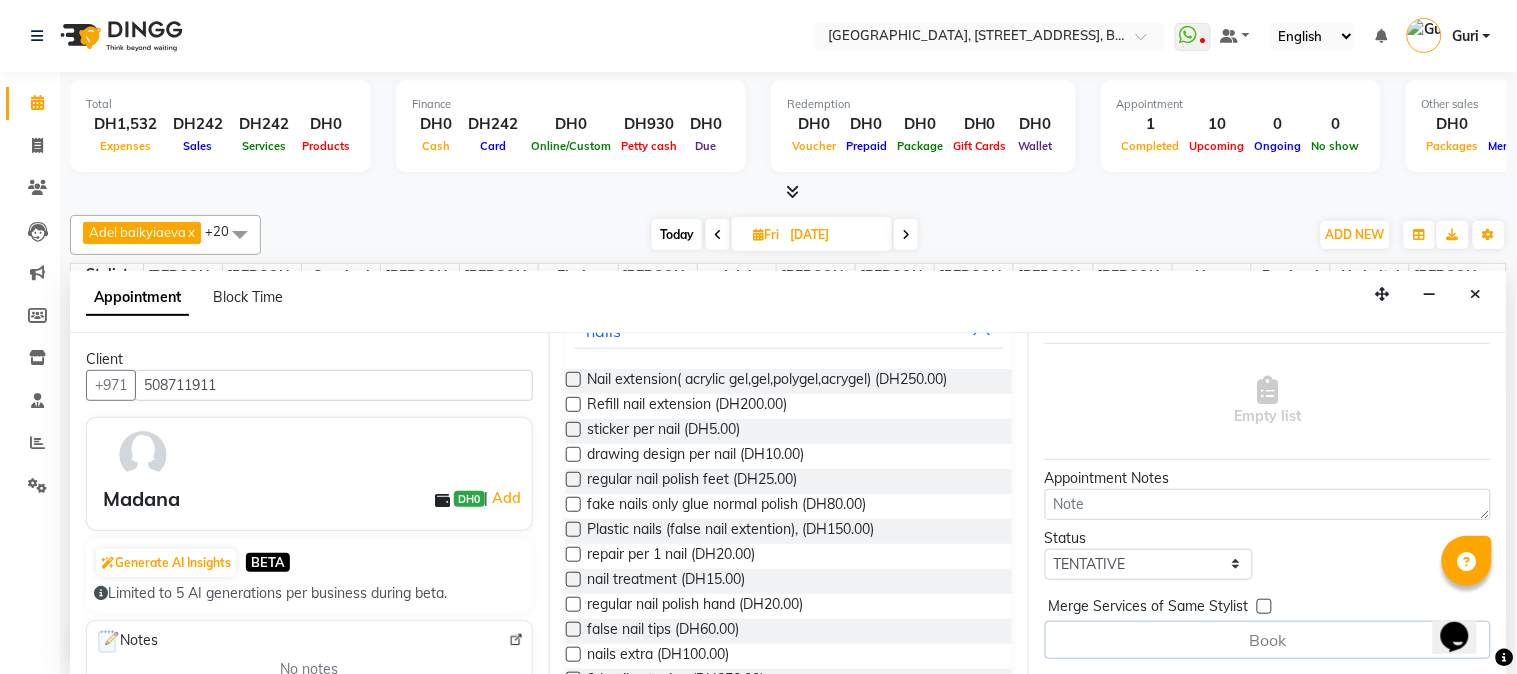 click at bounding box center (573, 379) 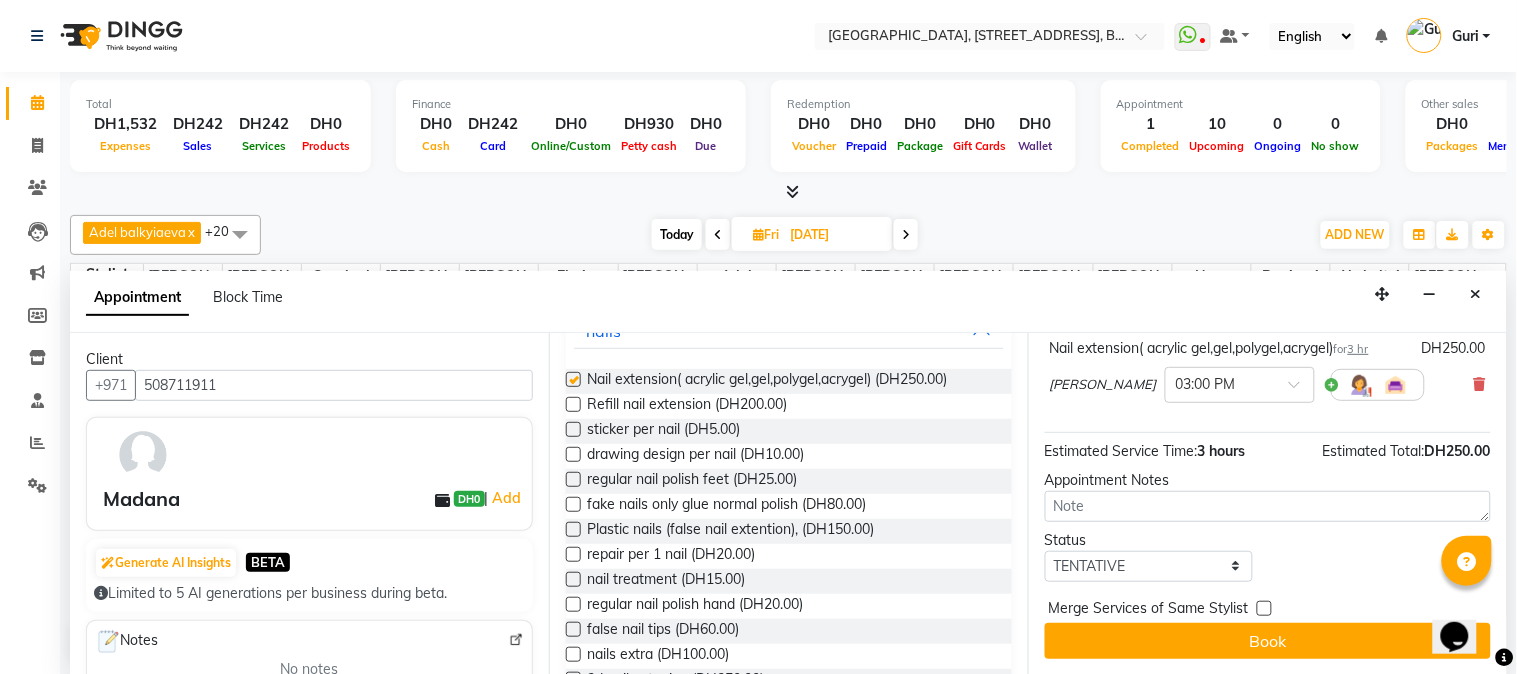 checkbox on "false" 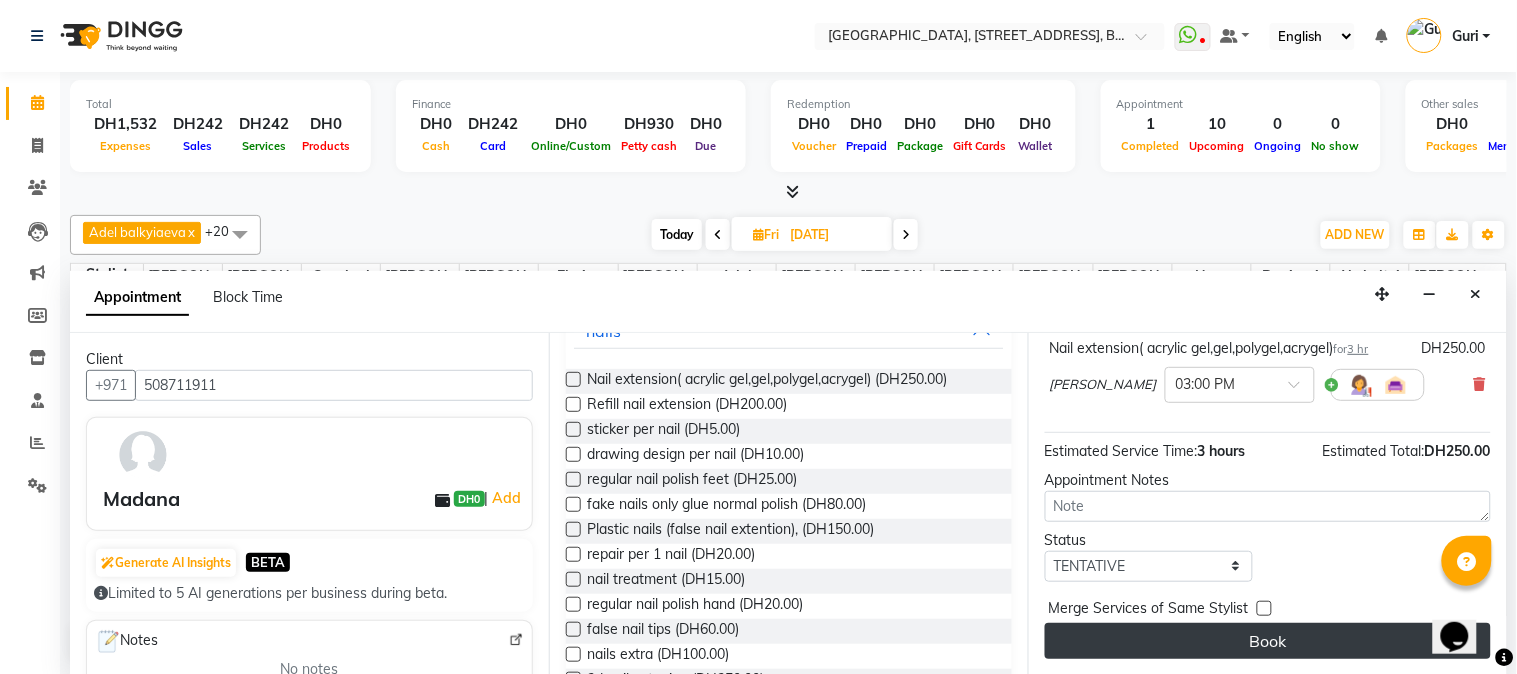 click on "Book" at bounding box center [1268, 641] 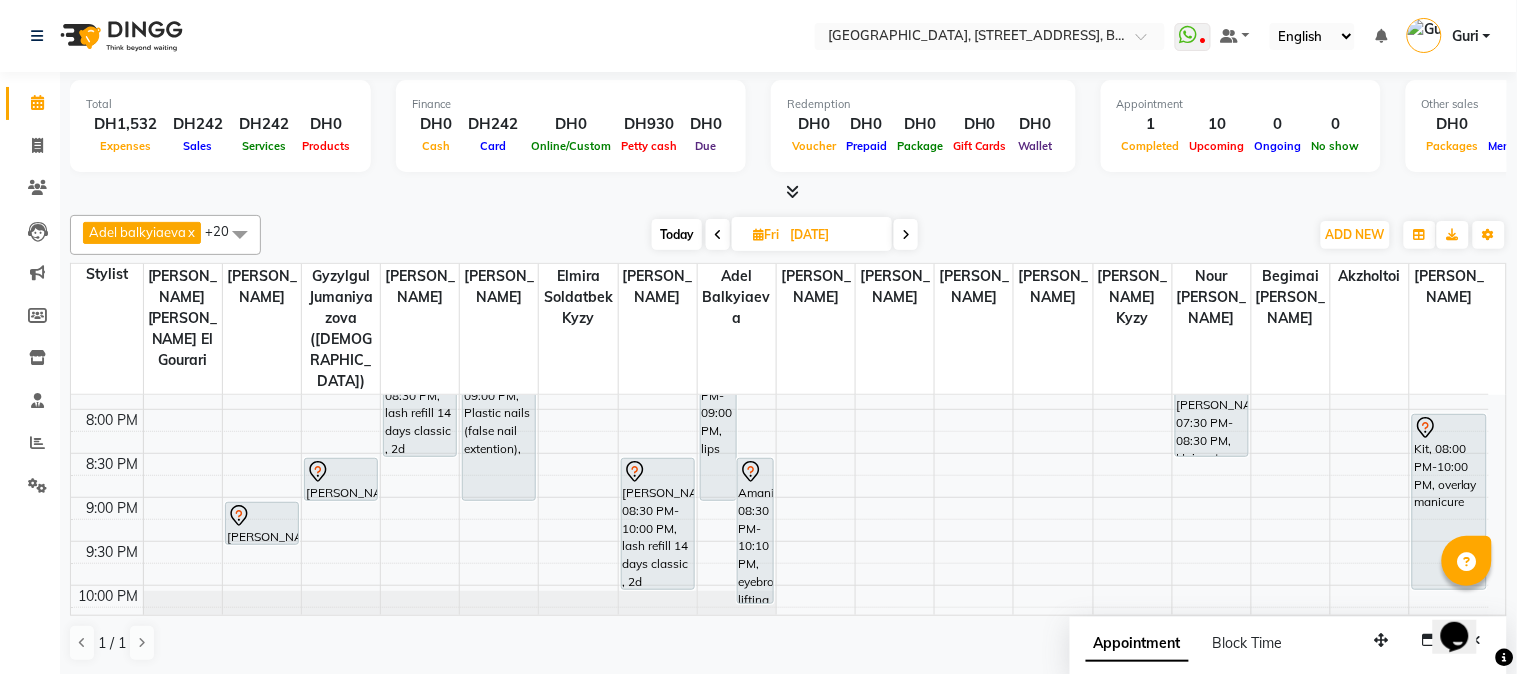 scroll, scrollTop: 974, scrollLeft: 0, axis: vertical 